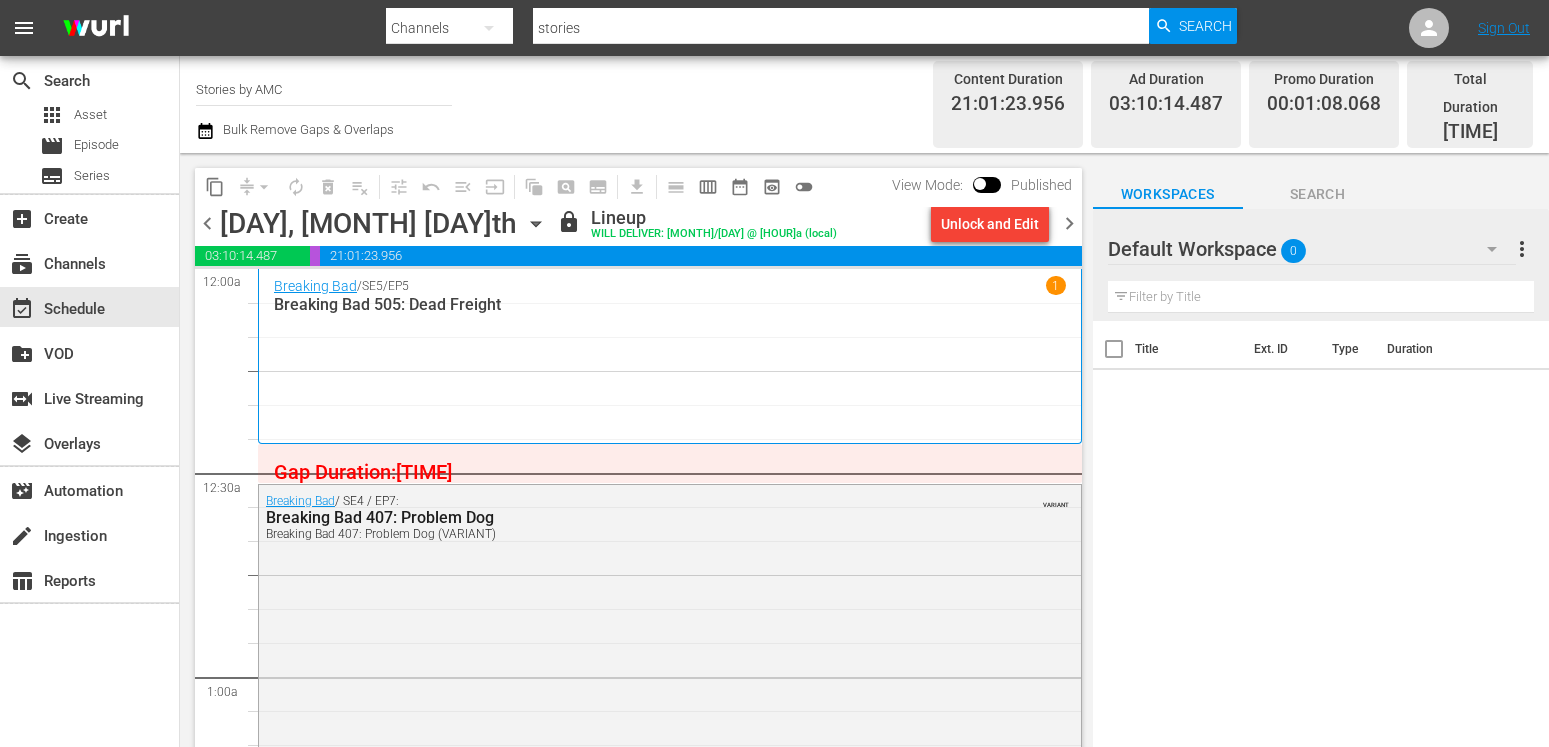 scroll, scrollTop: 0, scrollLeft: 0, axis: both 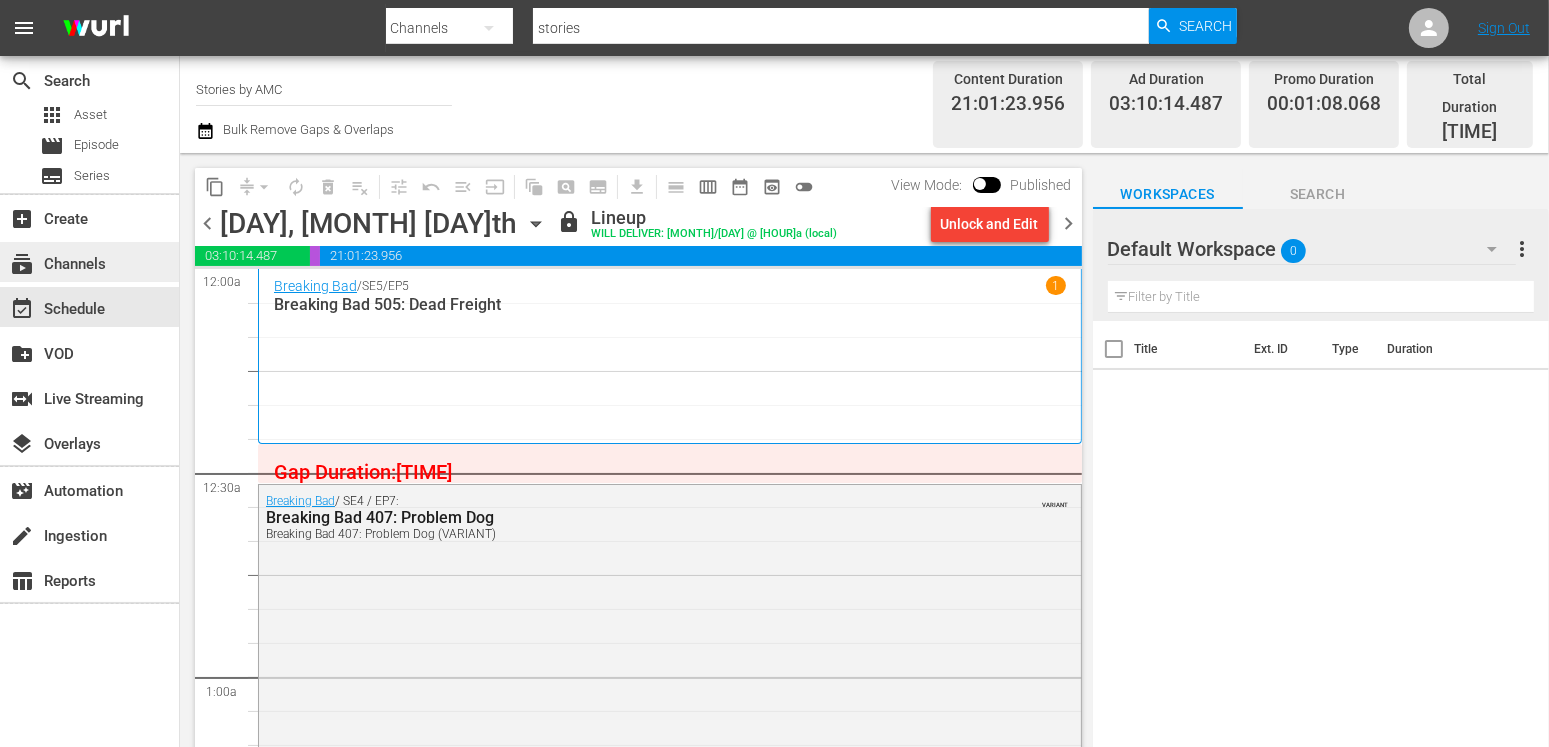 click on "subscriptions   Channels" at bounding box center (89, 262) 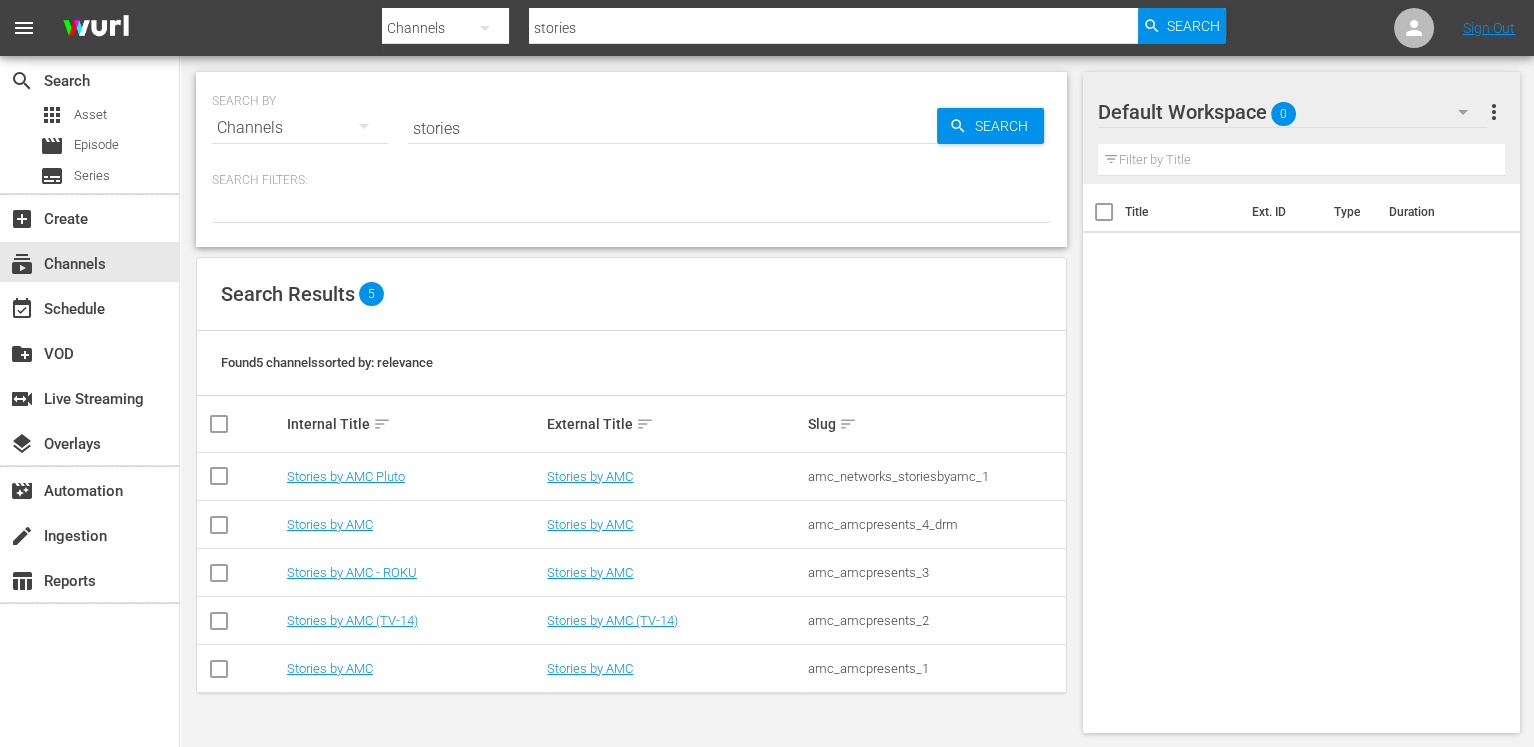 click on "stories" at bounding box center [672, 128] 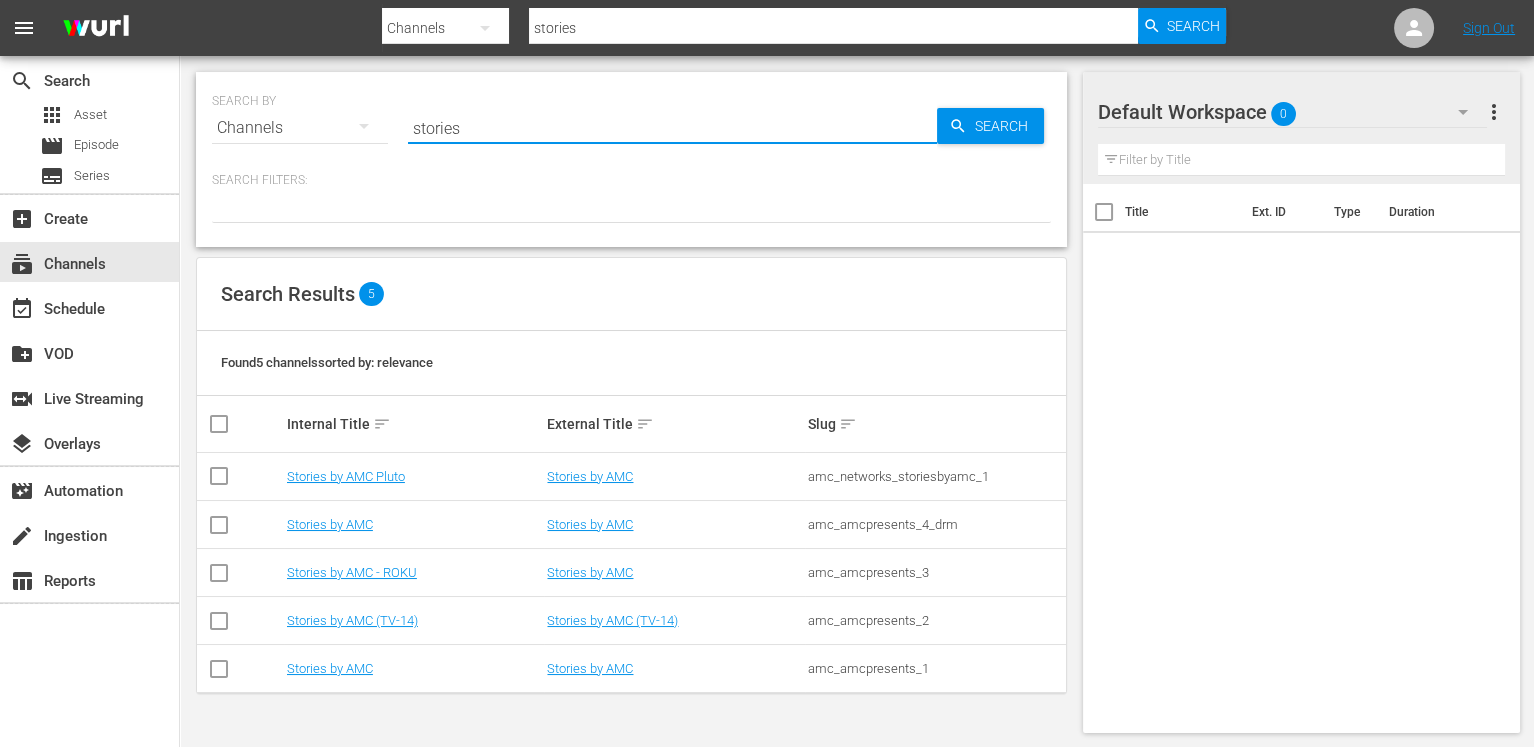 click on "stories" at bounding box center (672, 128) 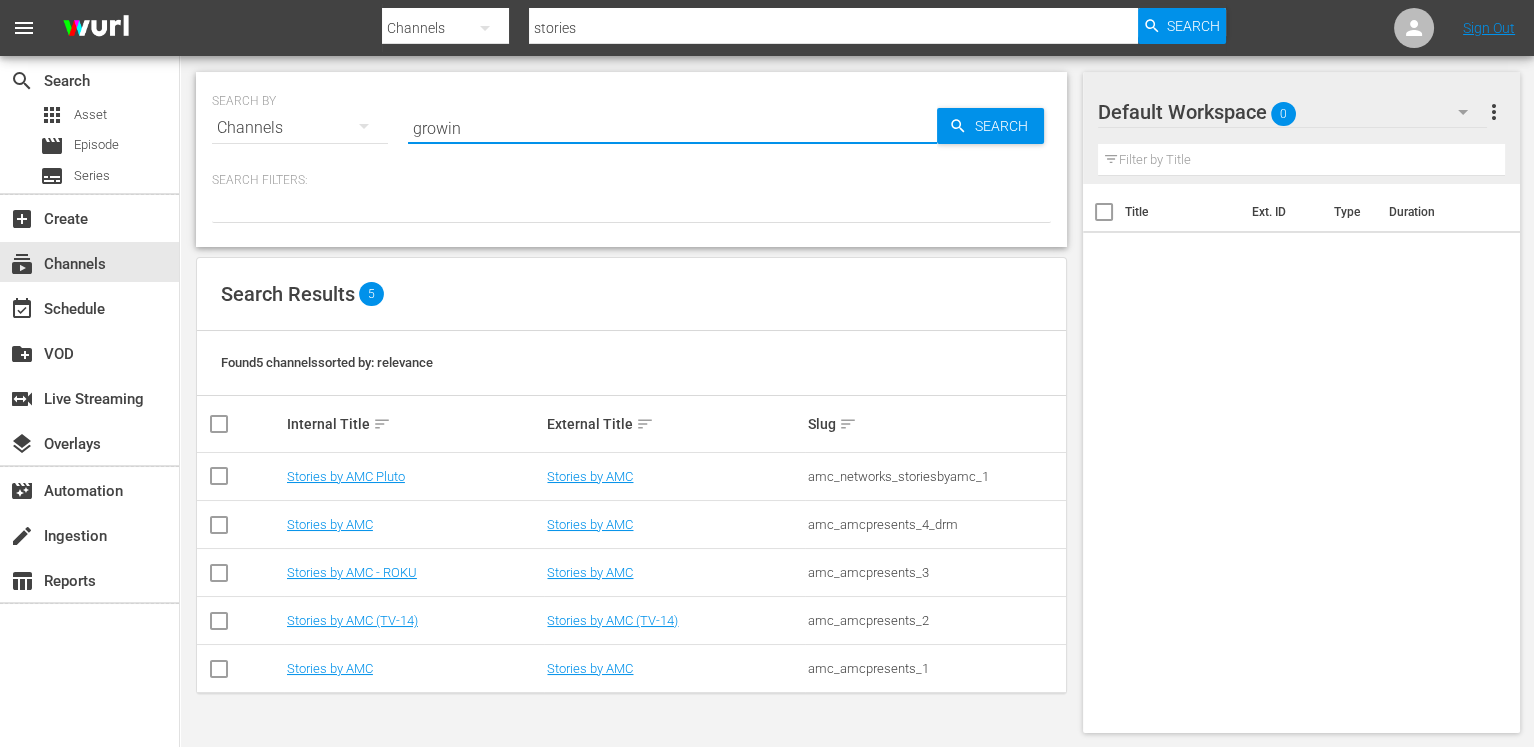 type on "growing" 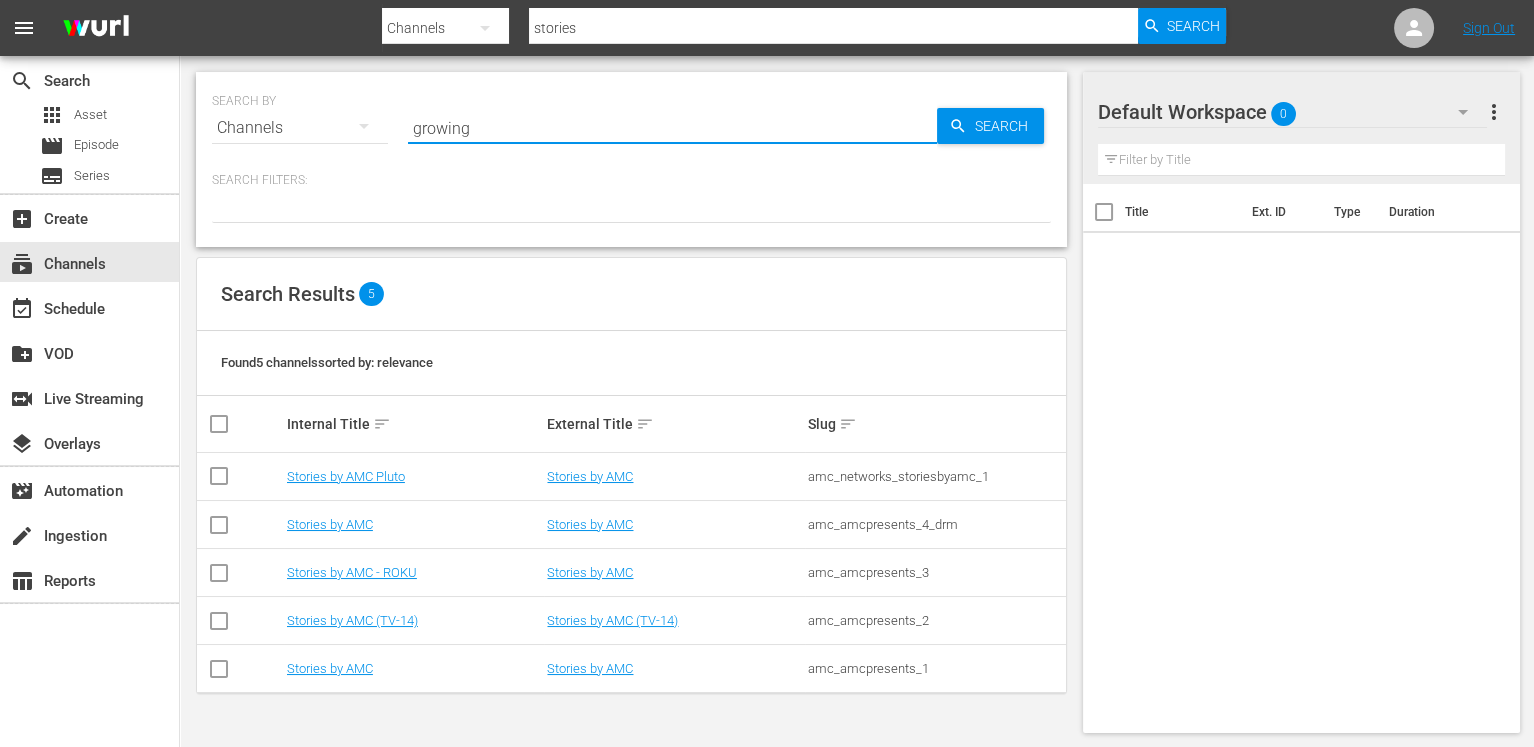 type on "growing" 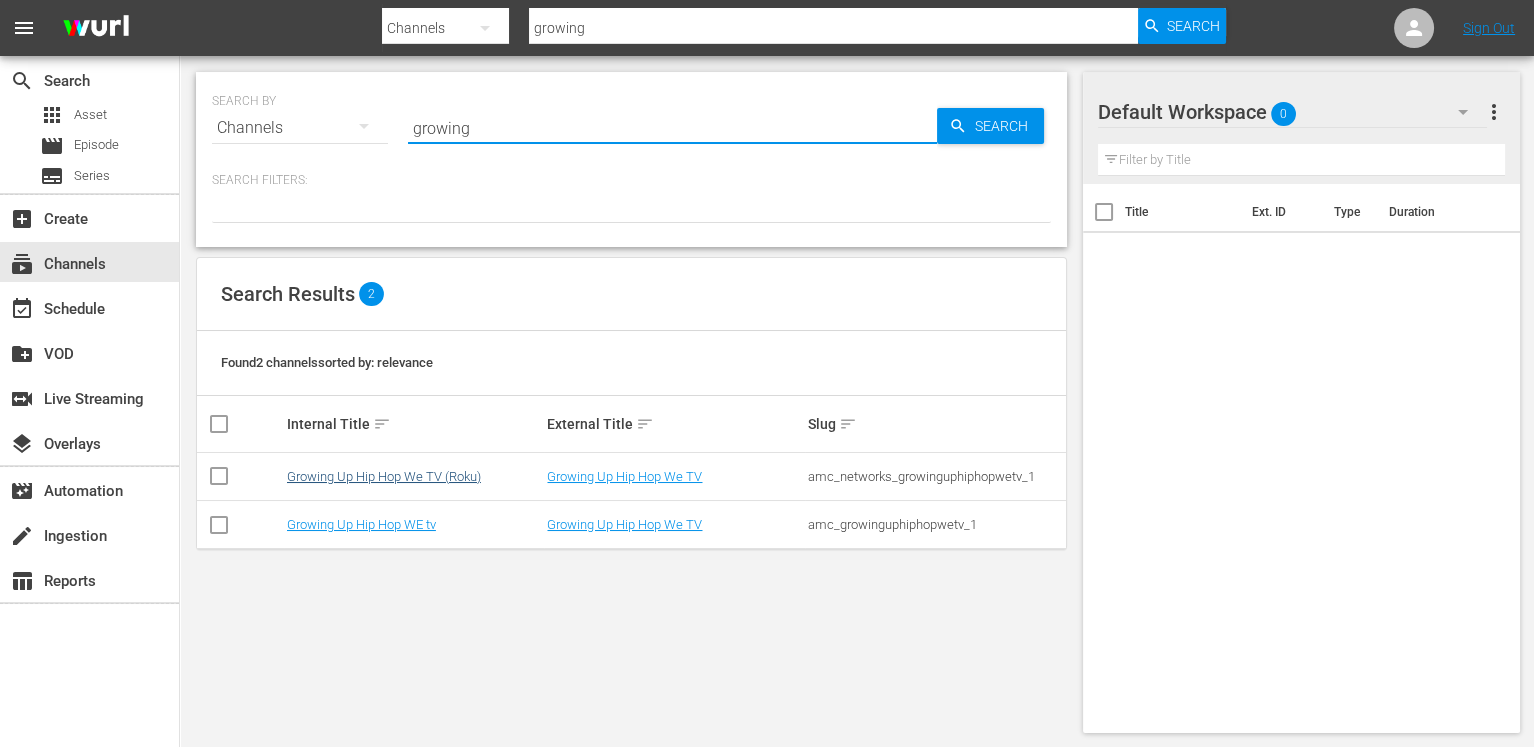 type on "growing" 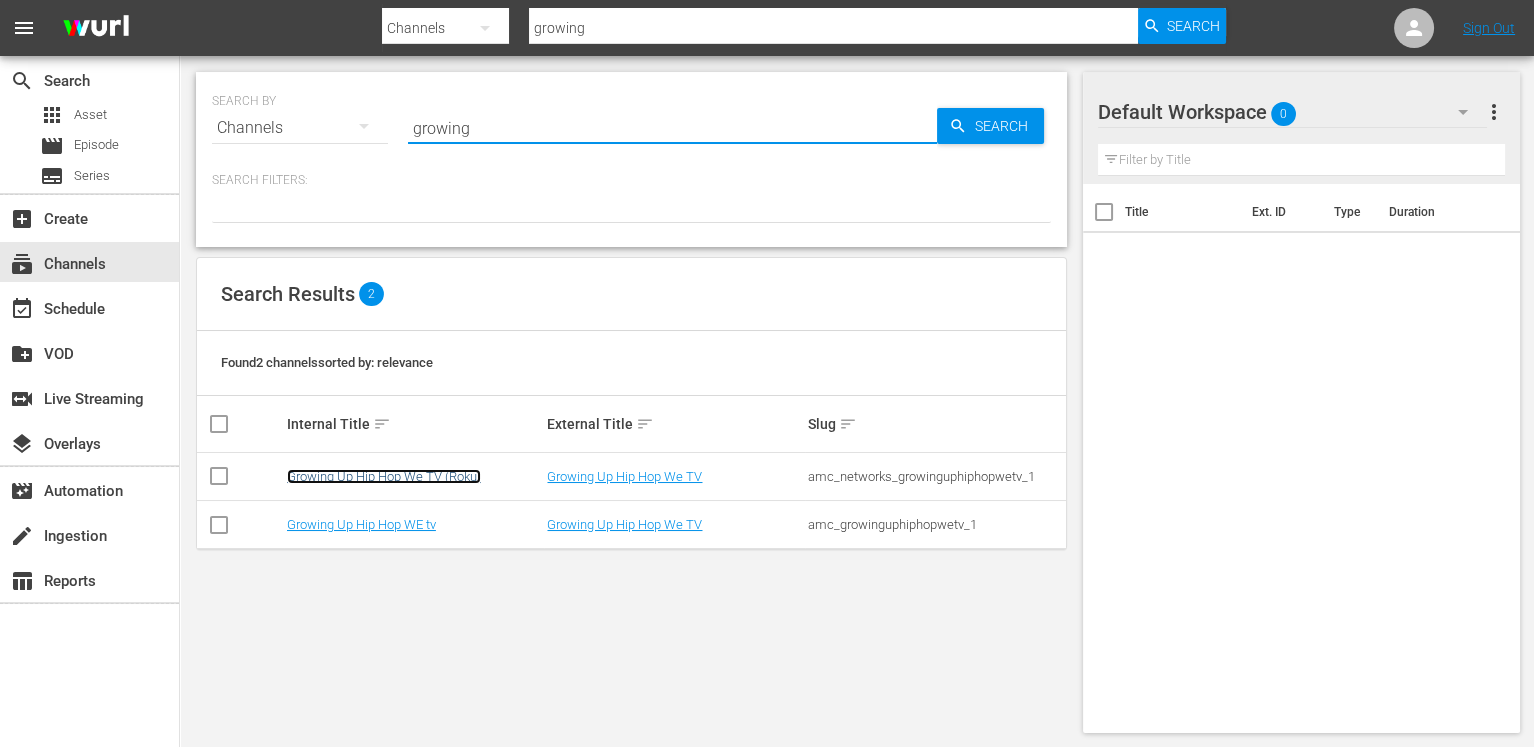click on "Growing Up Hip Hop We TV (Roku)" at bounding box center (384, 476) 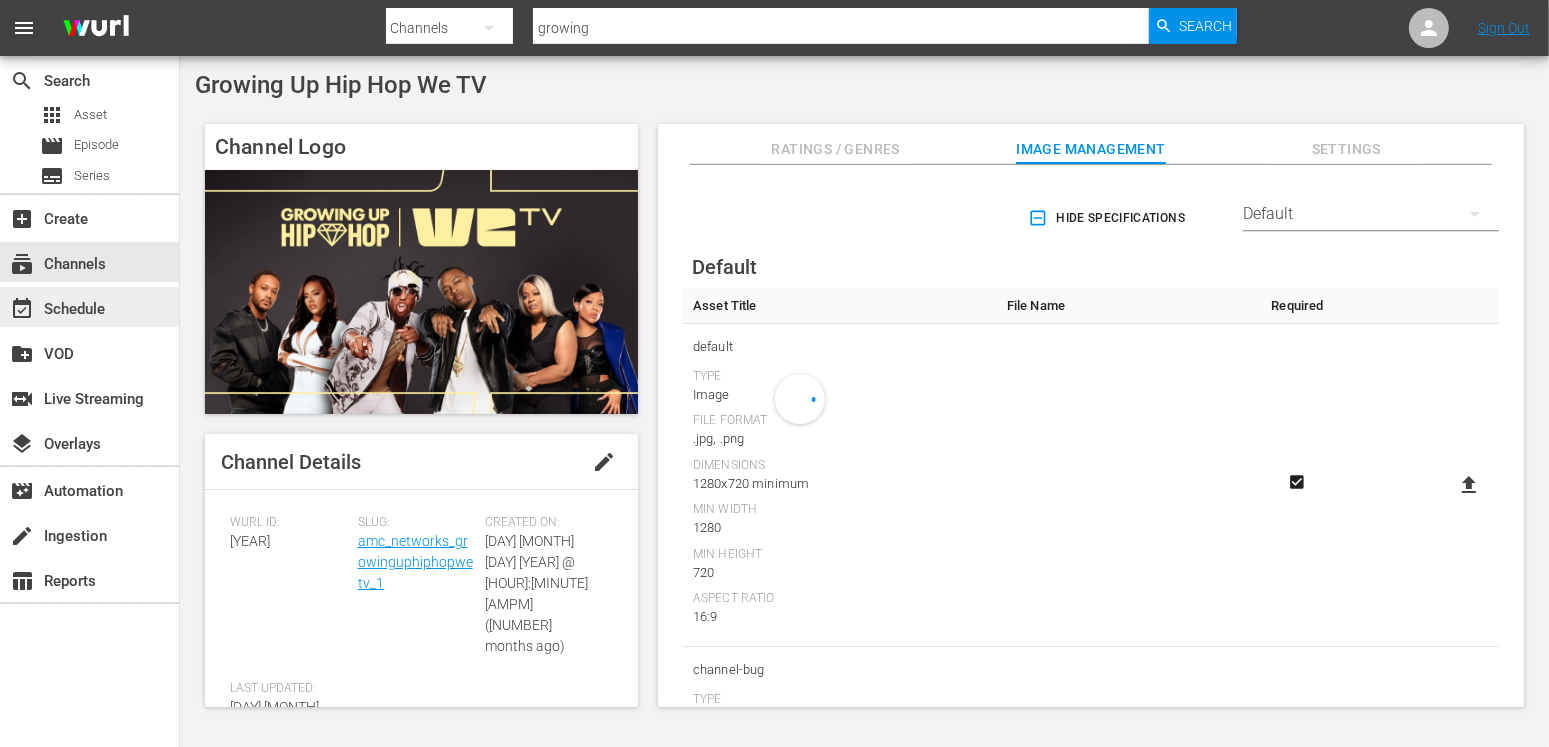 click on "event_available   Schedule" at bounding box center [89, 307] 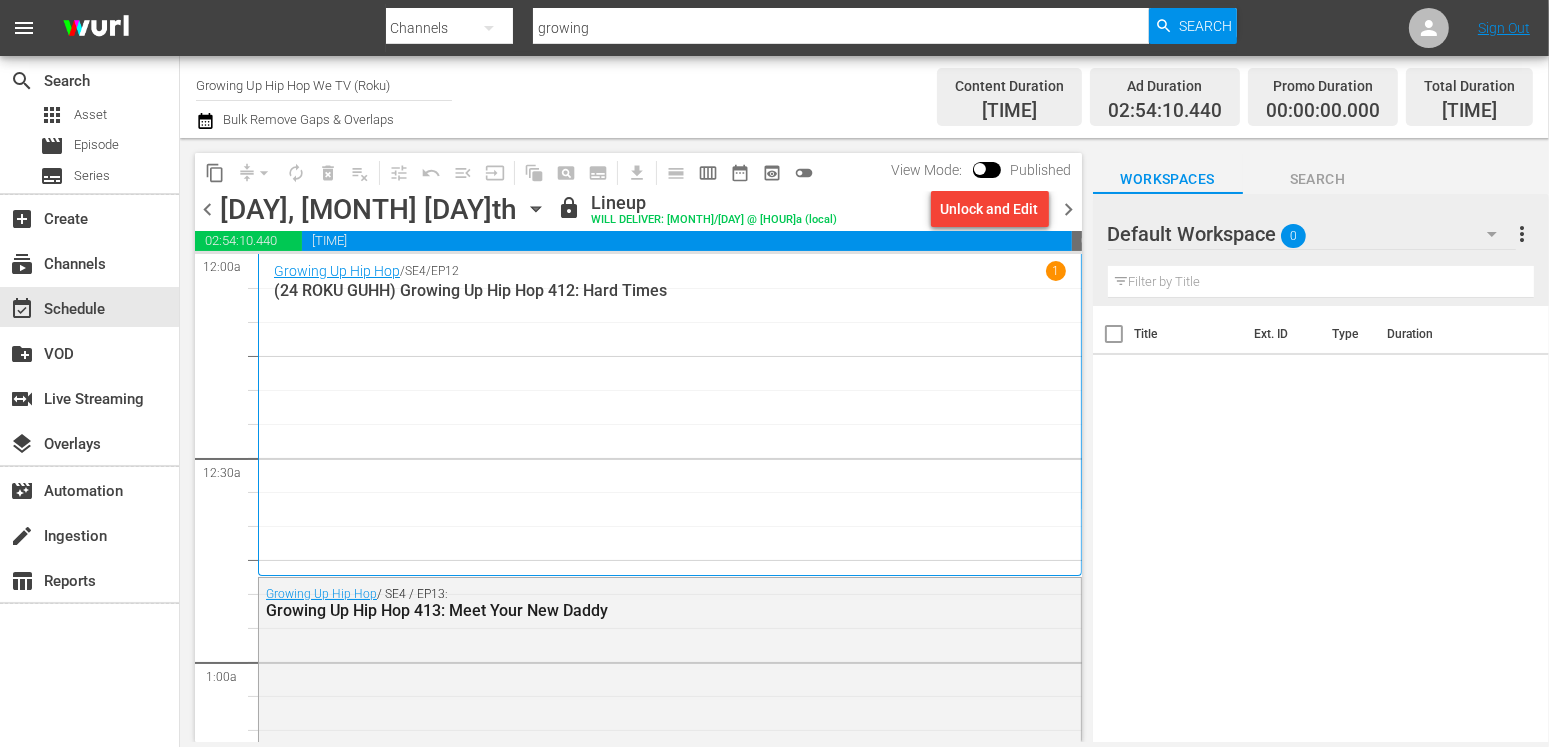 click on "chevron_right" at bounding box center [1069, 209] 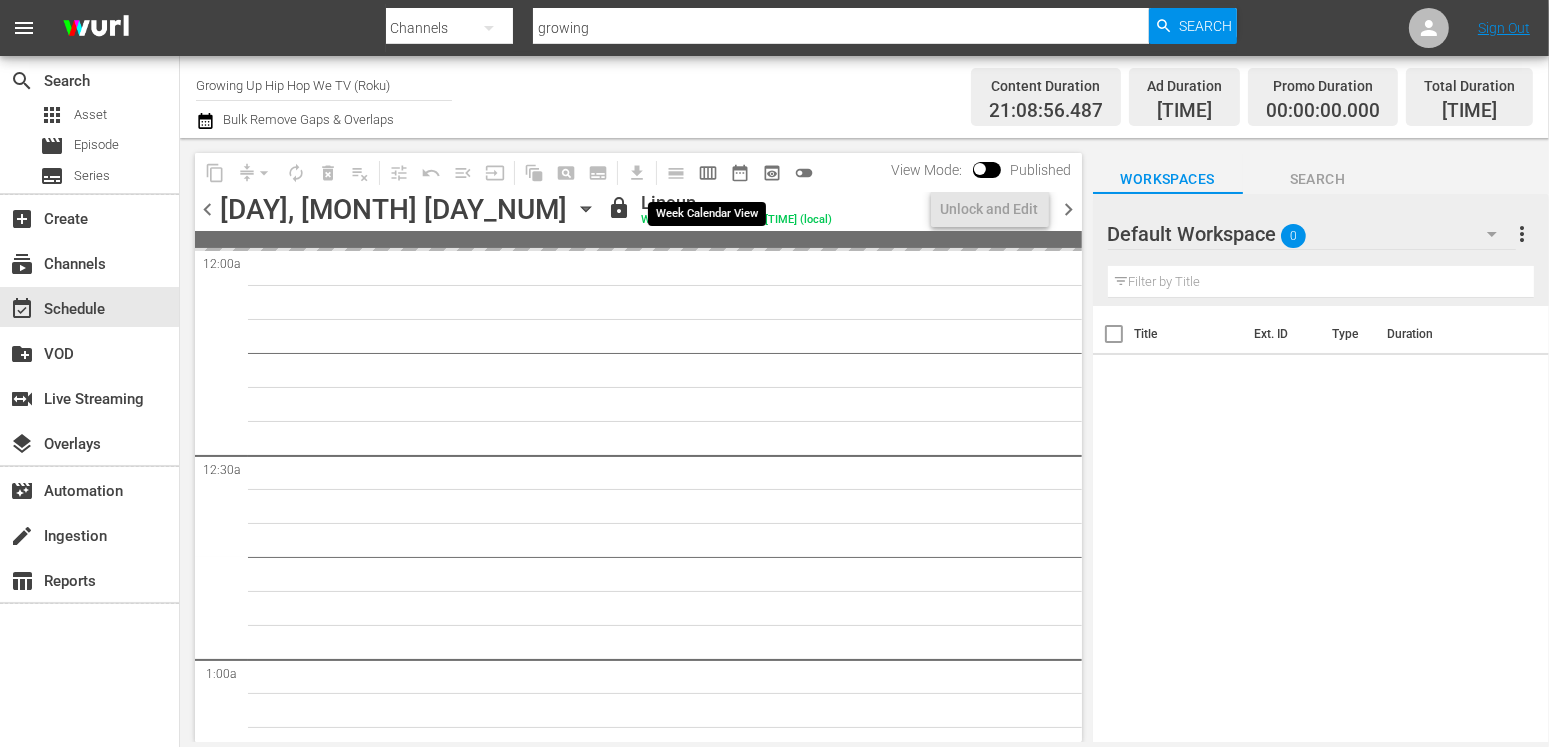 click on "calendar_view_week_outlined" at bounding box center (708, 173) 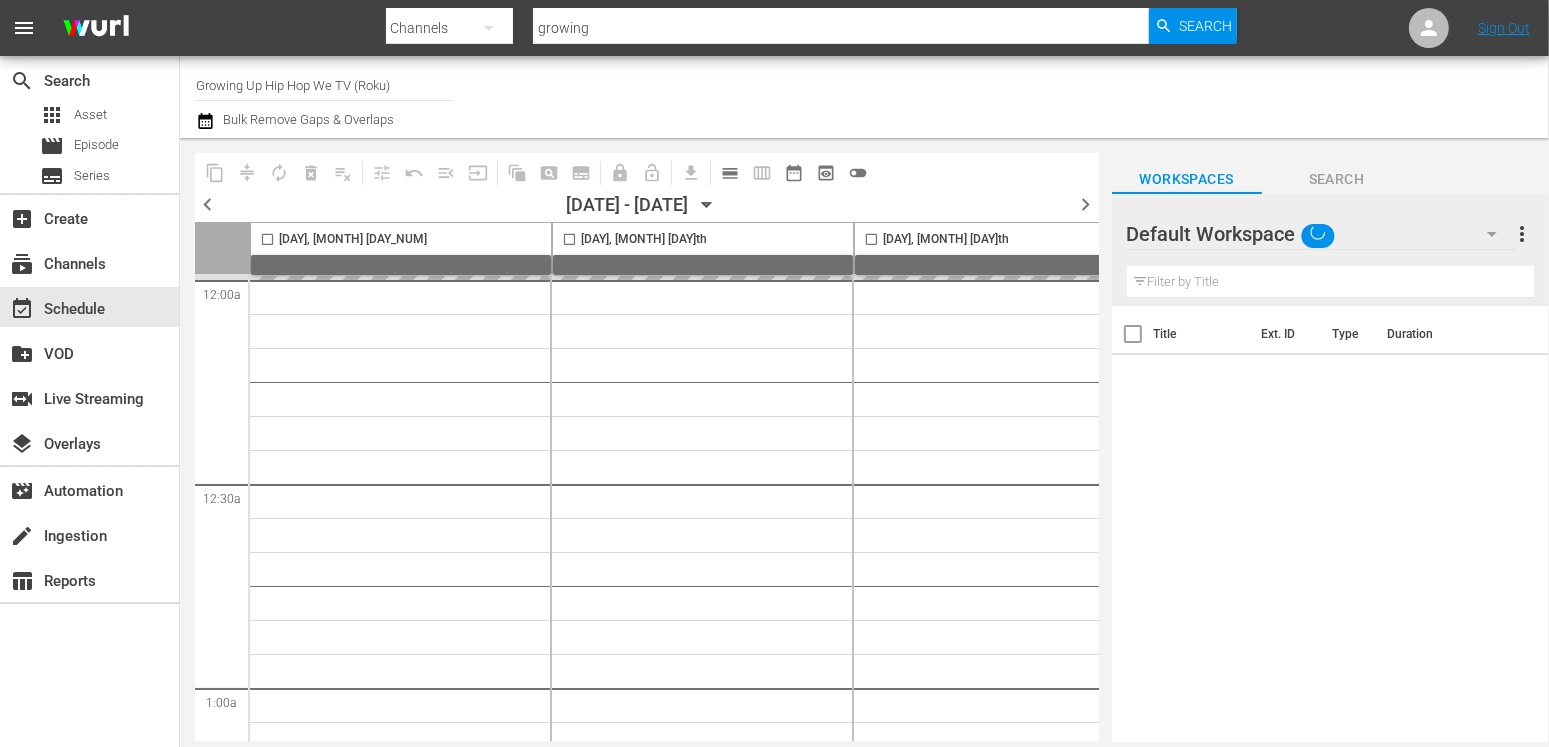 click on "[DATE] - [DATE]" at bounding box center (627, 204) 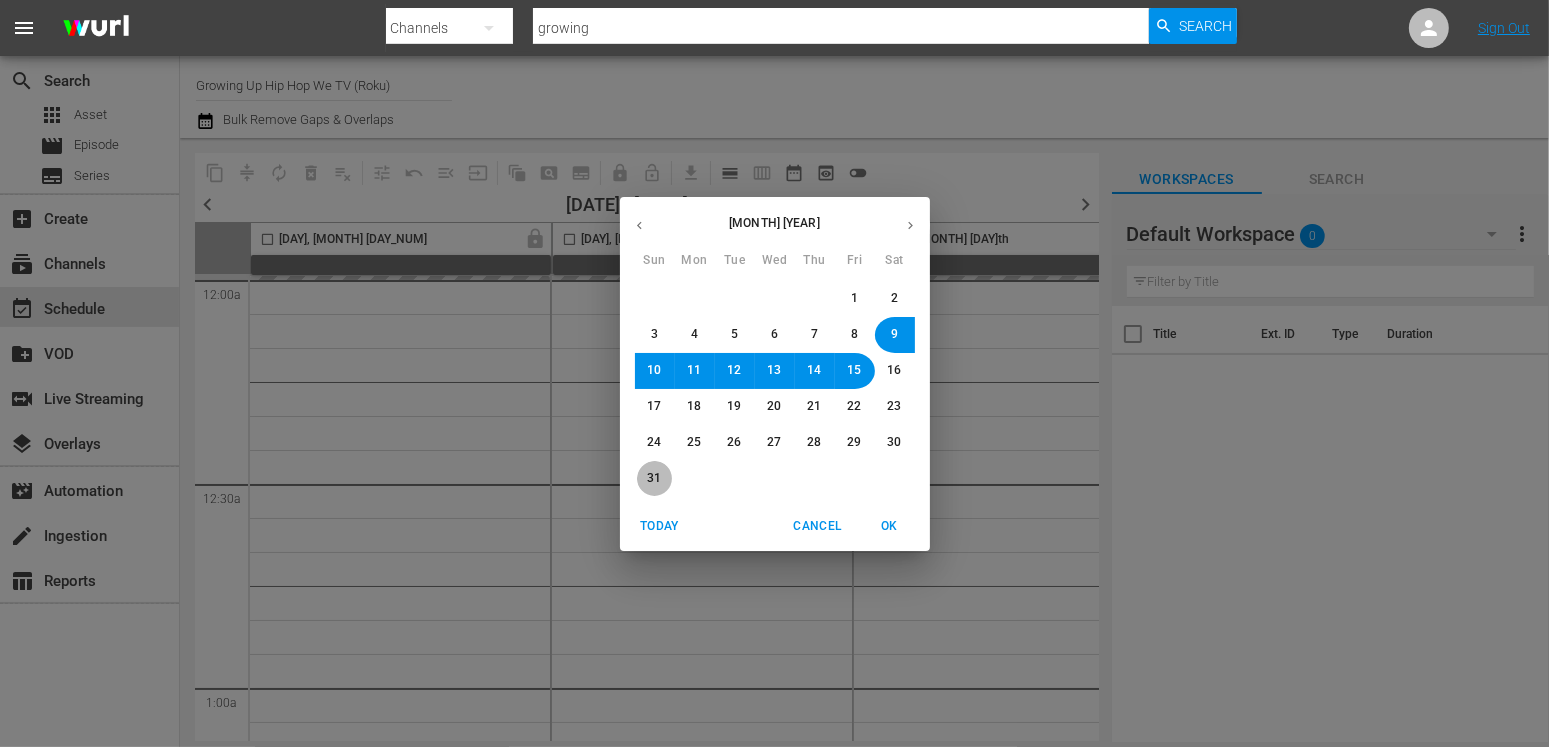 click on "31" at bounding box center (655, 478) 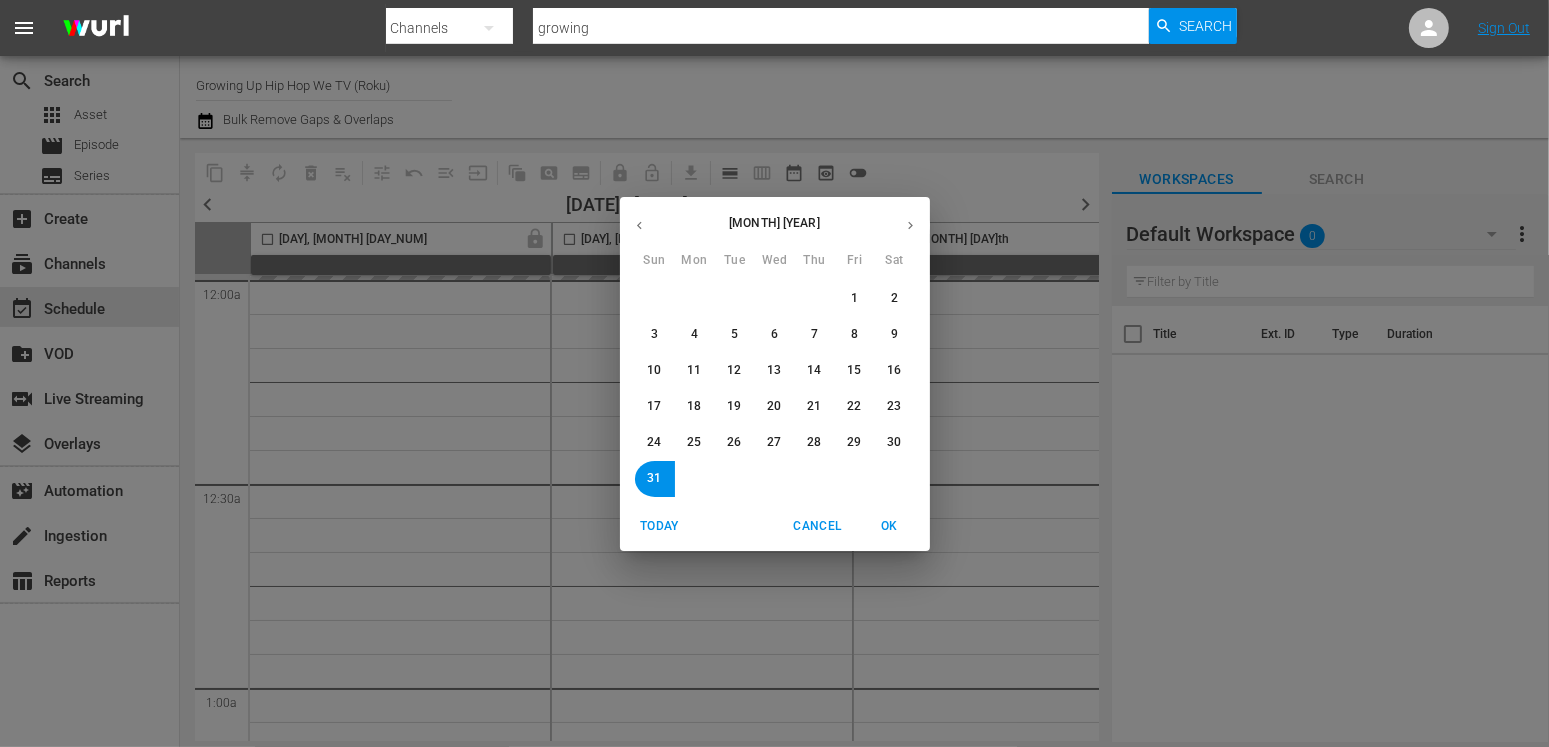 click on "OK" at bounding box center (890, 526) 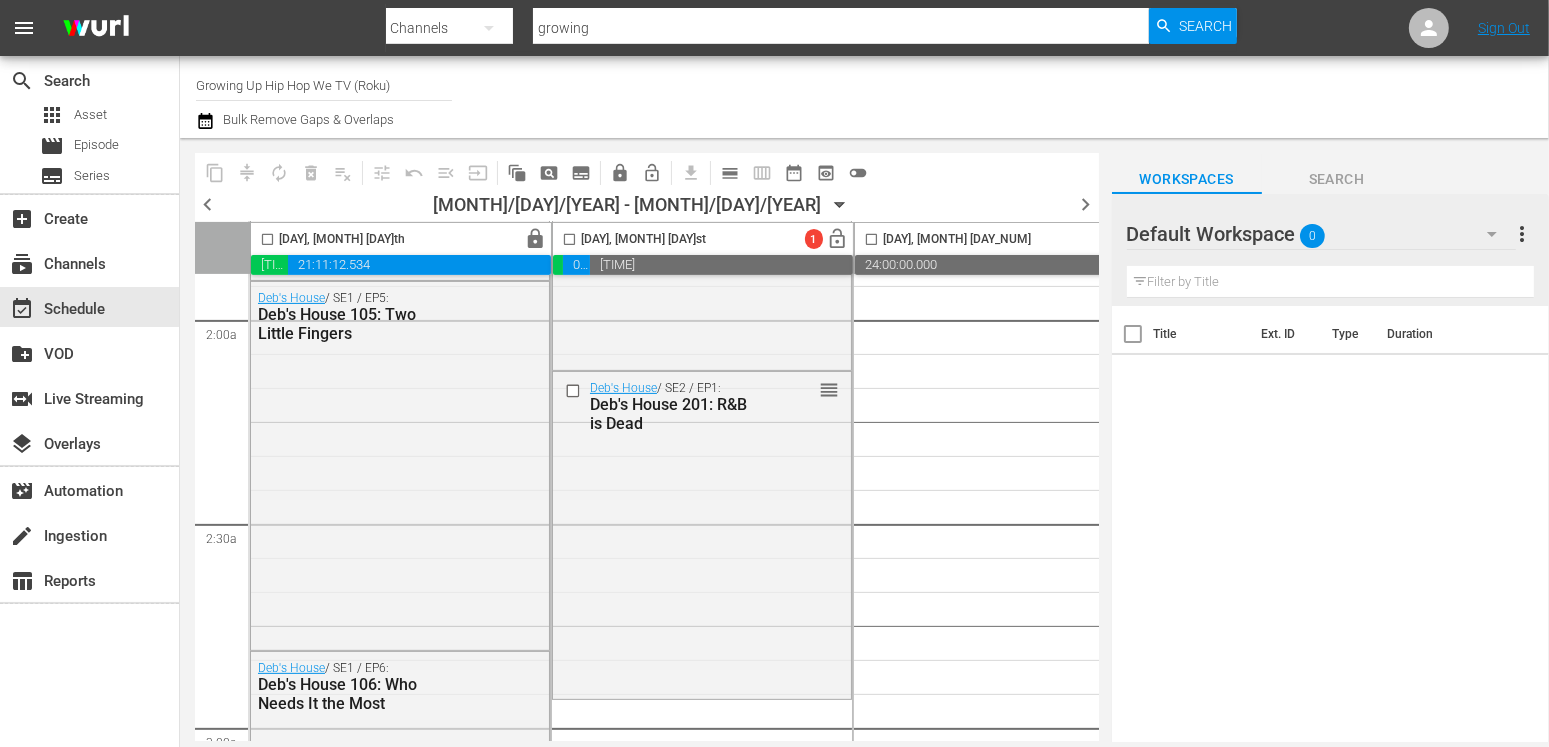 scroll, scrollTop: 745, scrollLeft: 0, axis: vertical 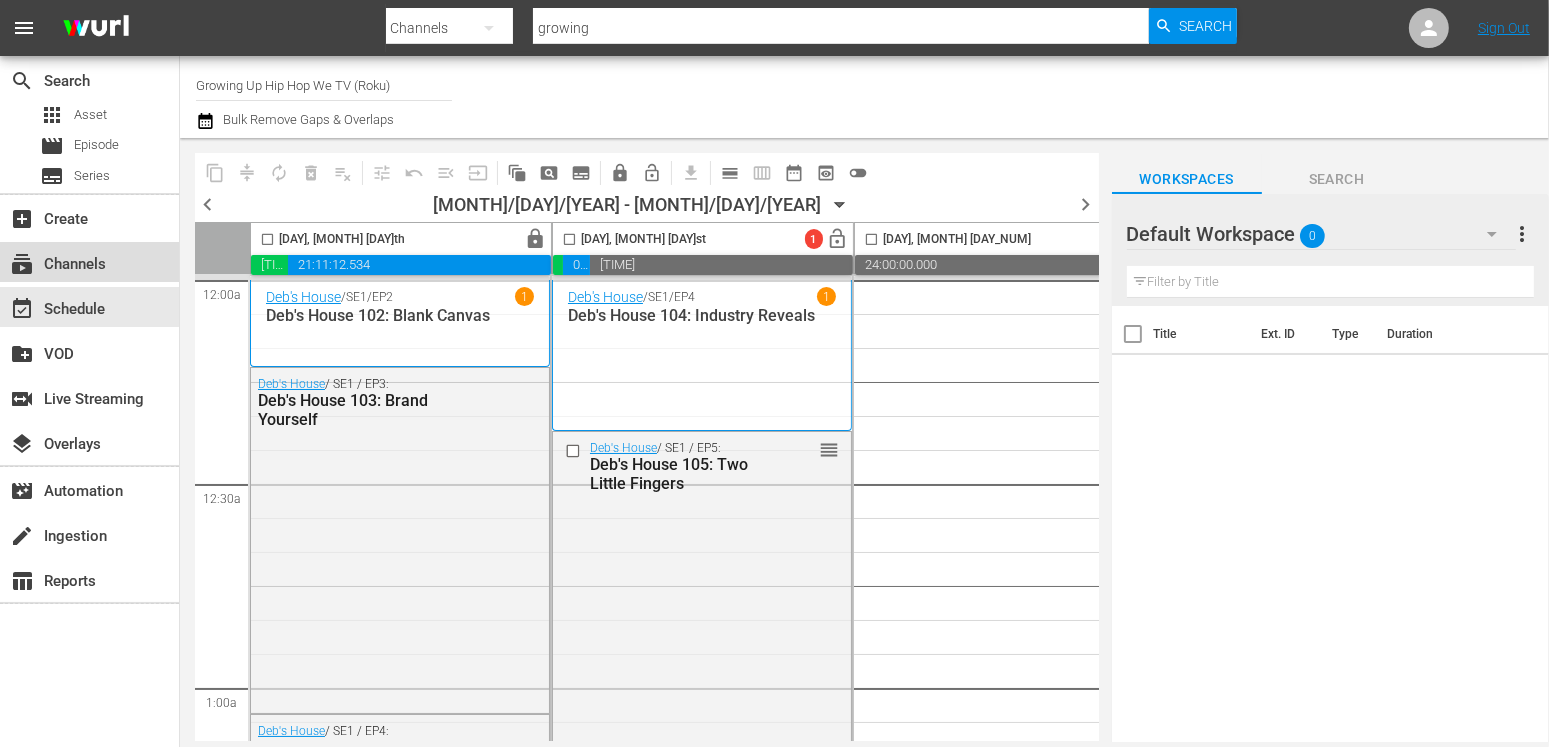 click on "subscriptions   Channels" at bounding box center (89, 262) 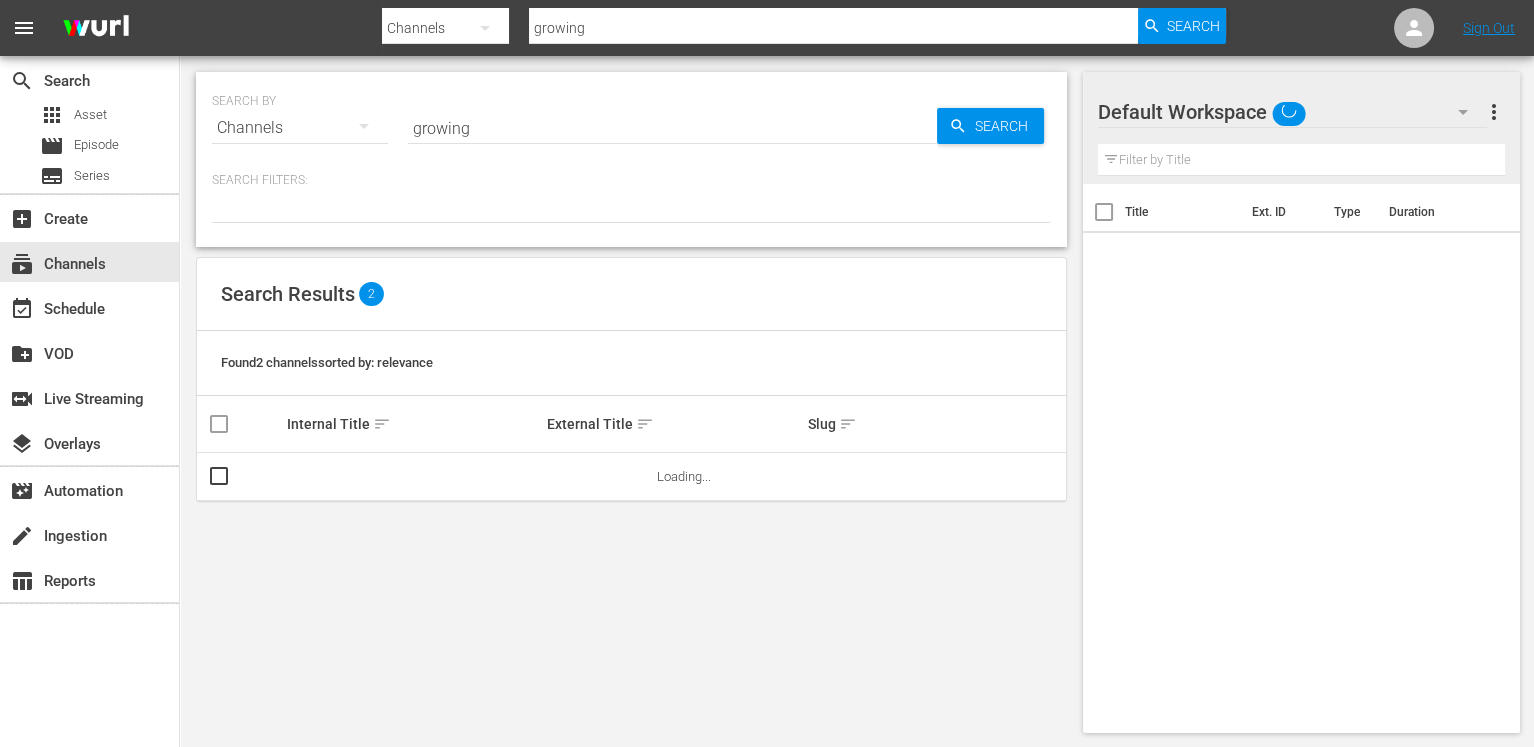 click on "growing" at bounding box center [672, 128] 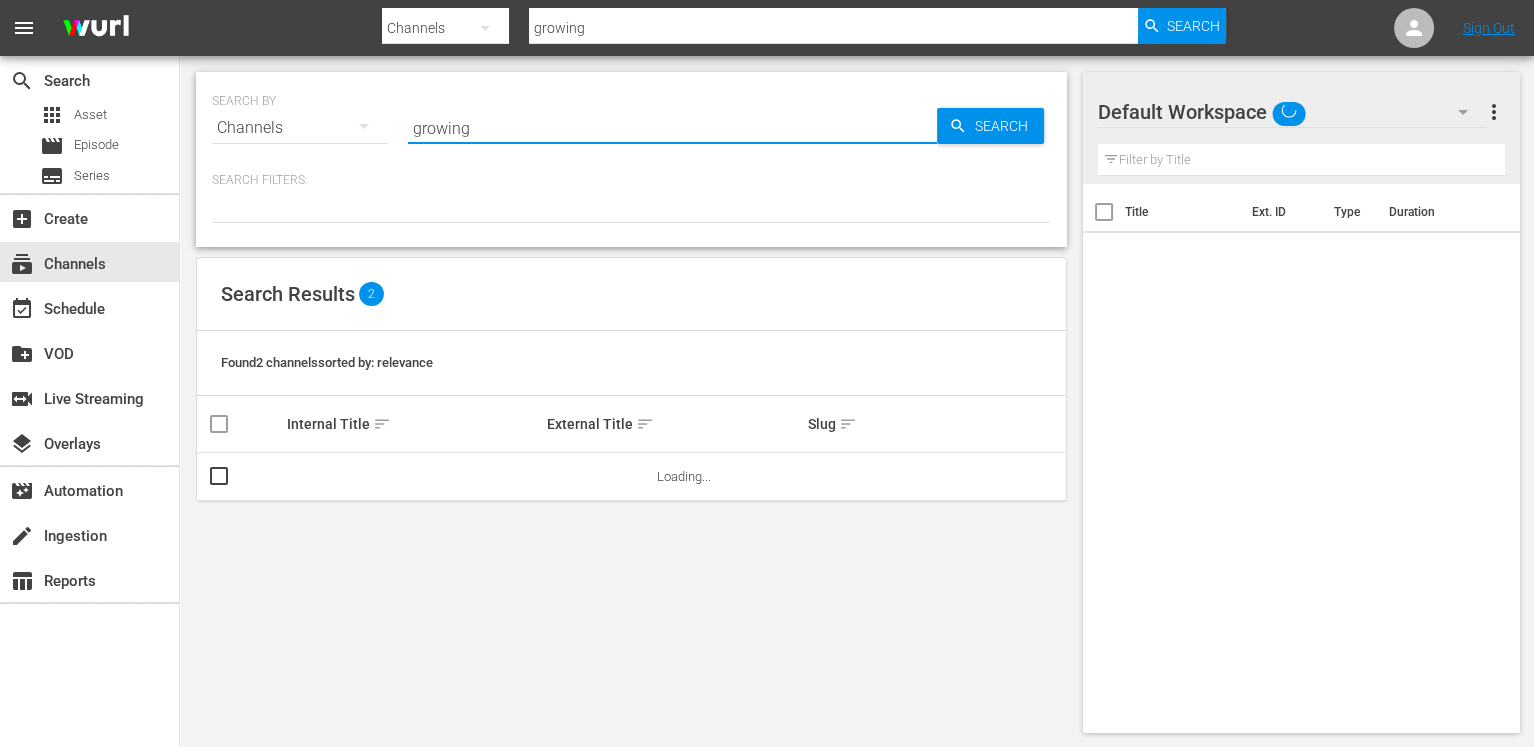 click on "growing" at bounding box center [672, 128] 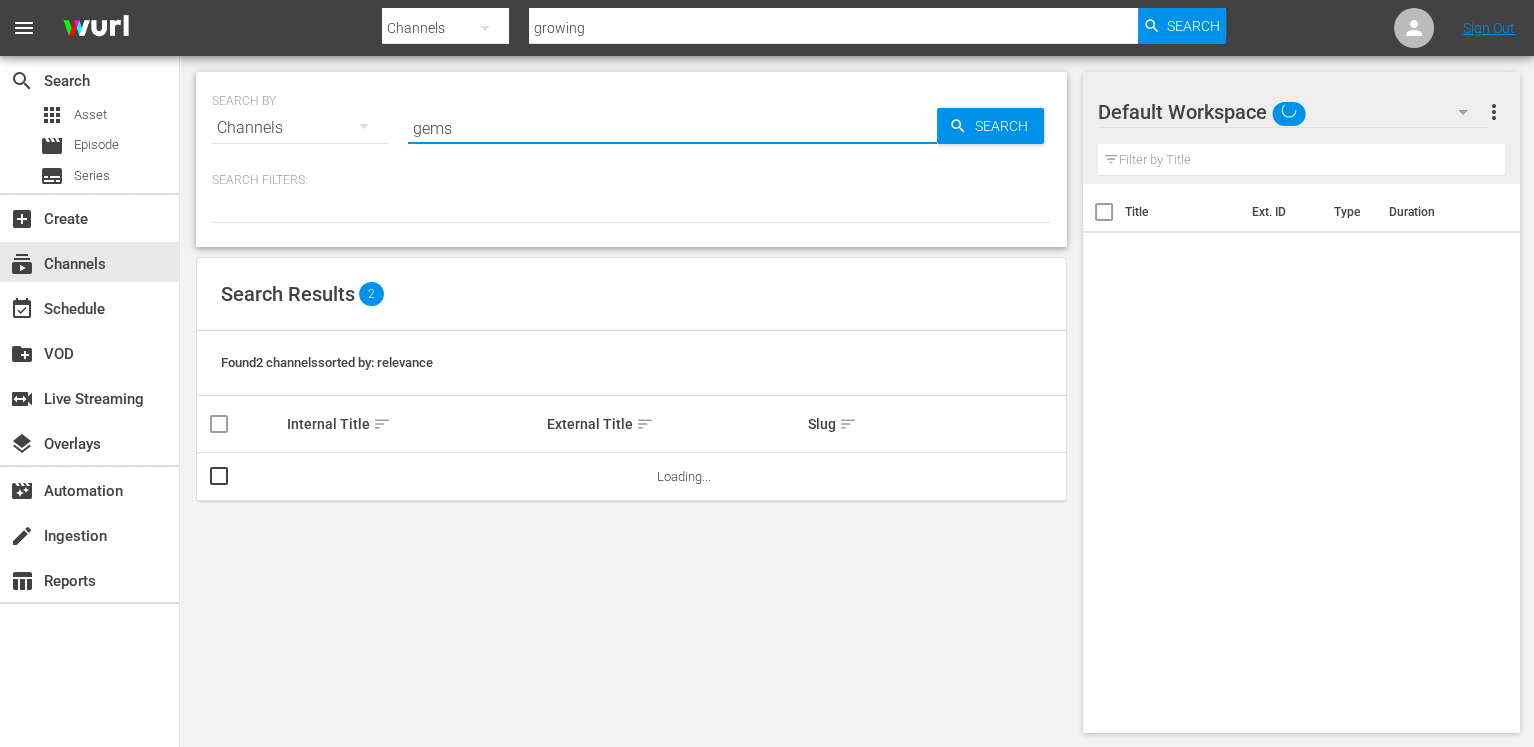 type on "gems" 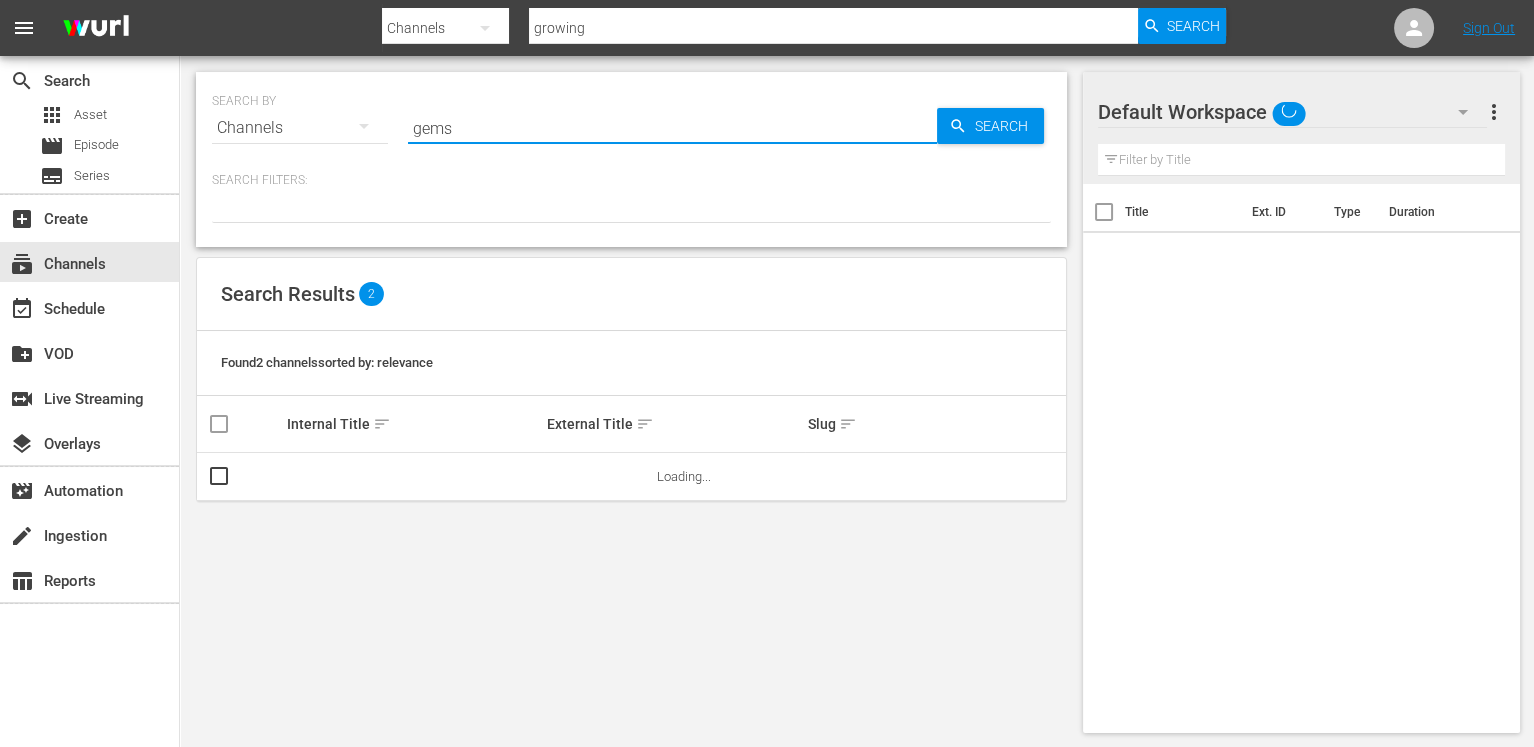 type on "gems" 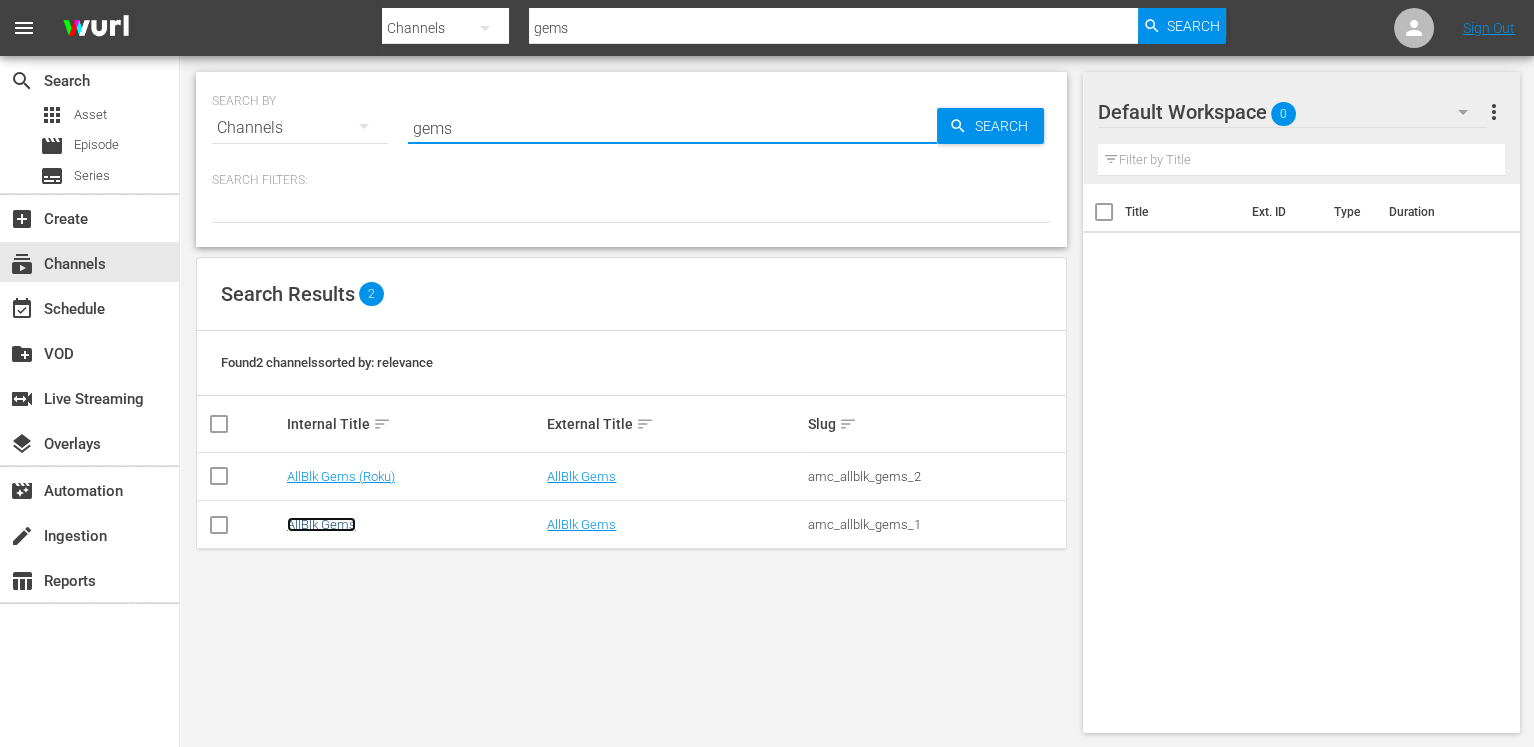 click on "AllBlk Gems" at bounding box center (321, 524) 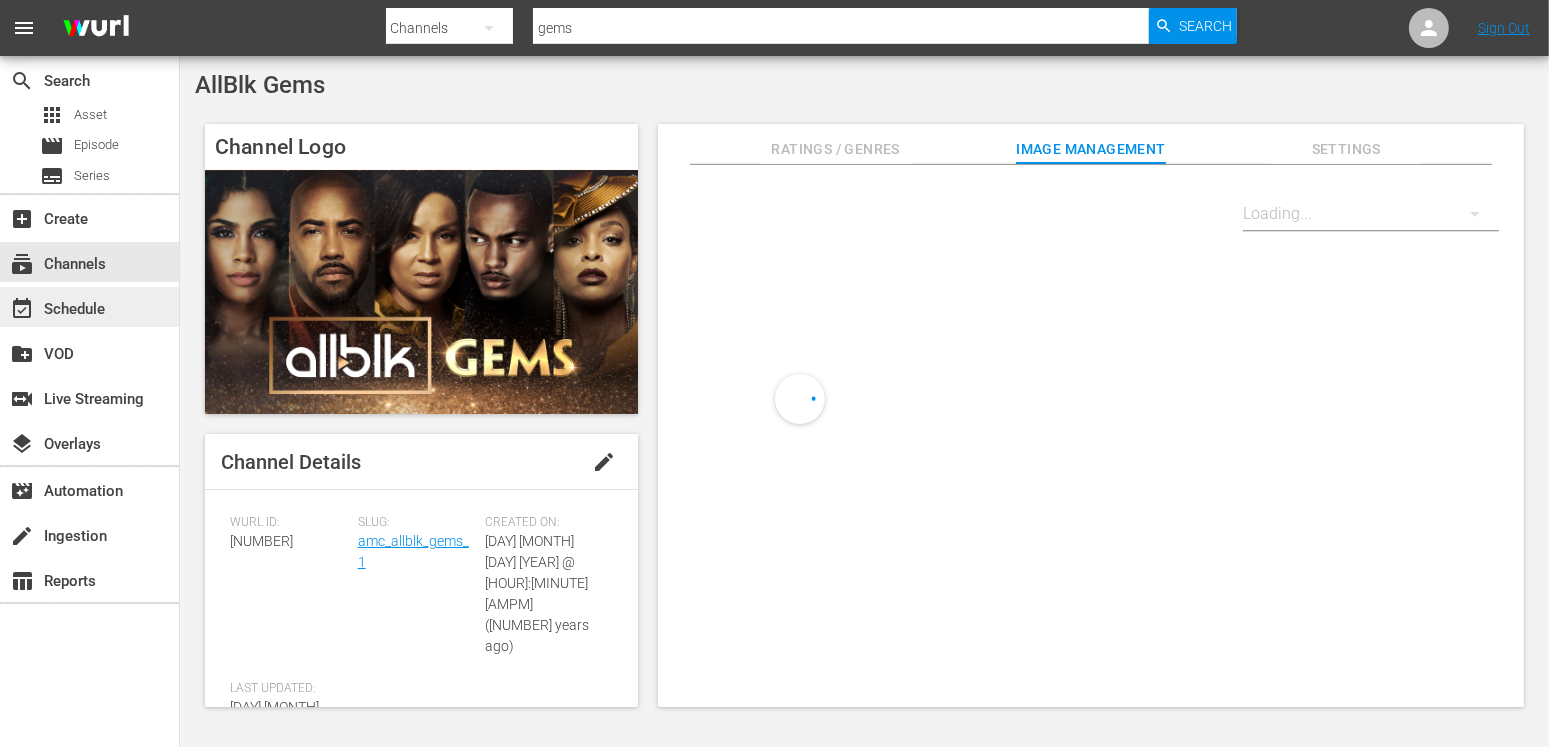 click on "event_available   Schedule" at bounding box center [89, 307] 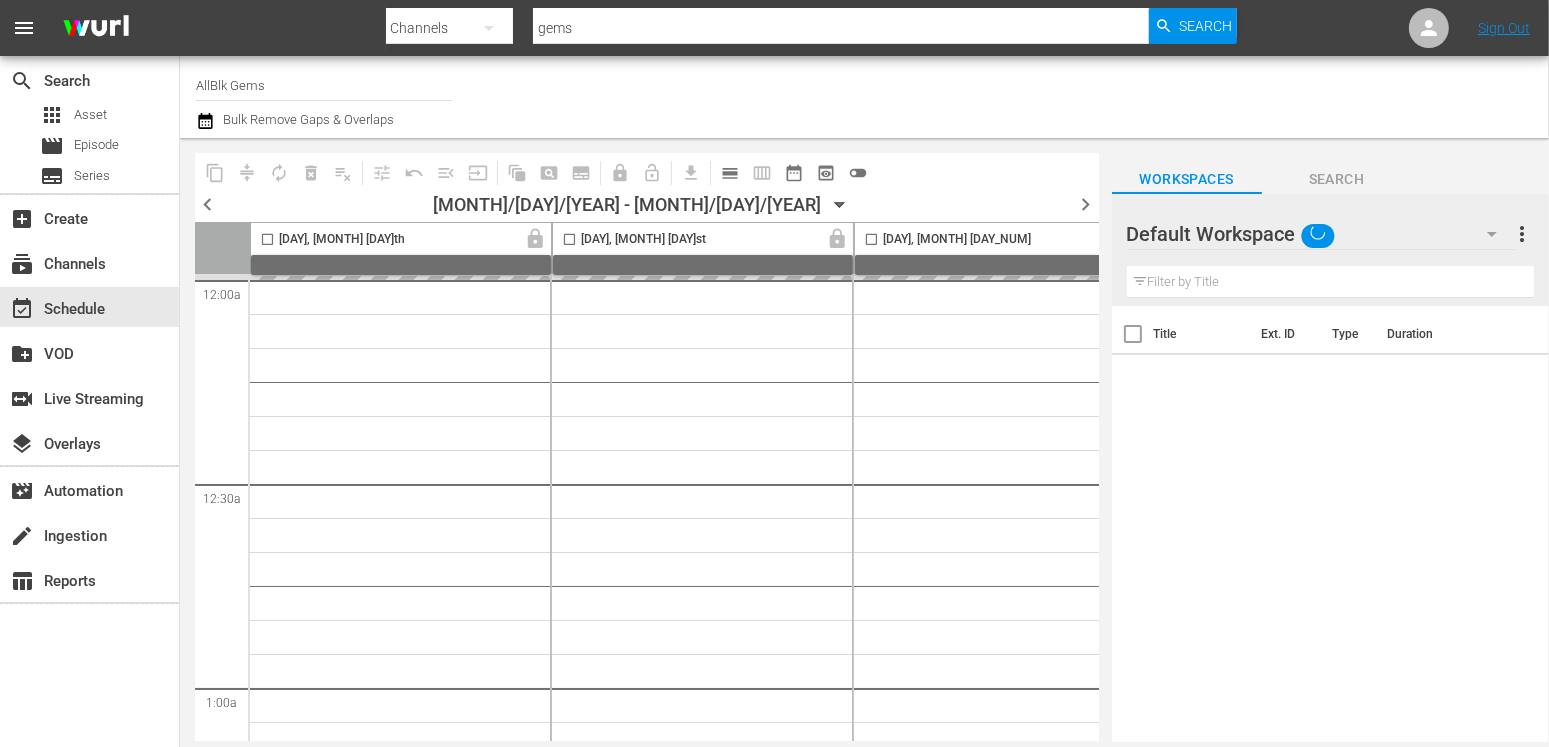 click 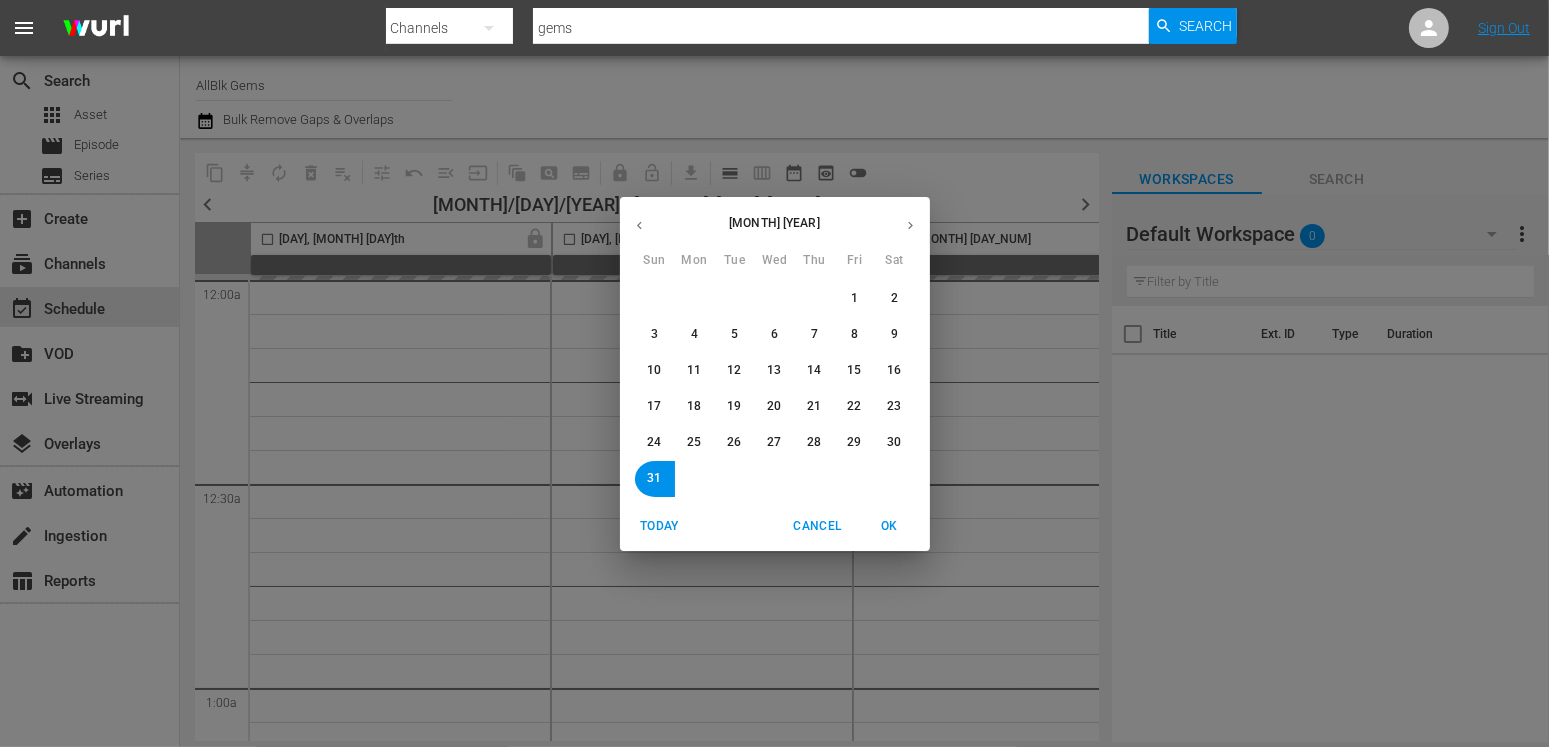 click at bounding box center (910, 225) 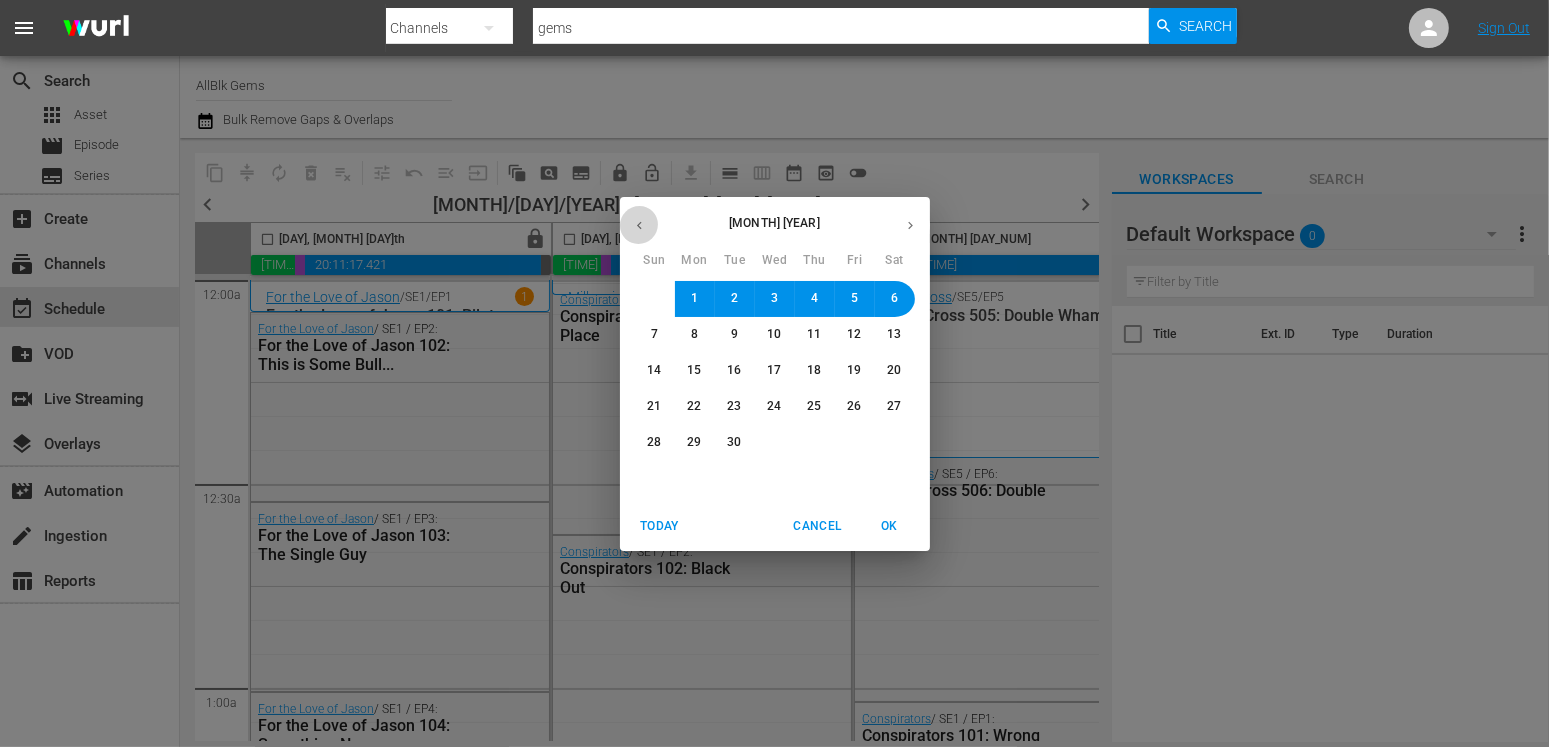 click 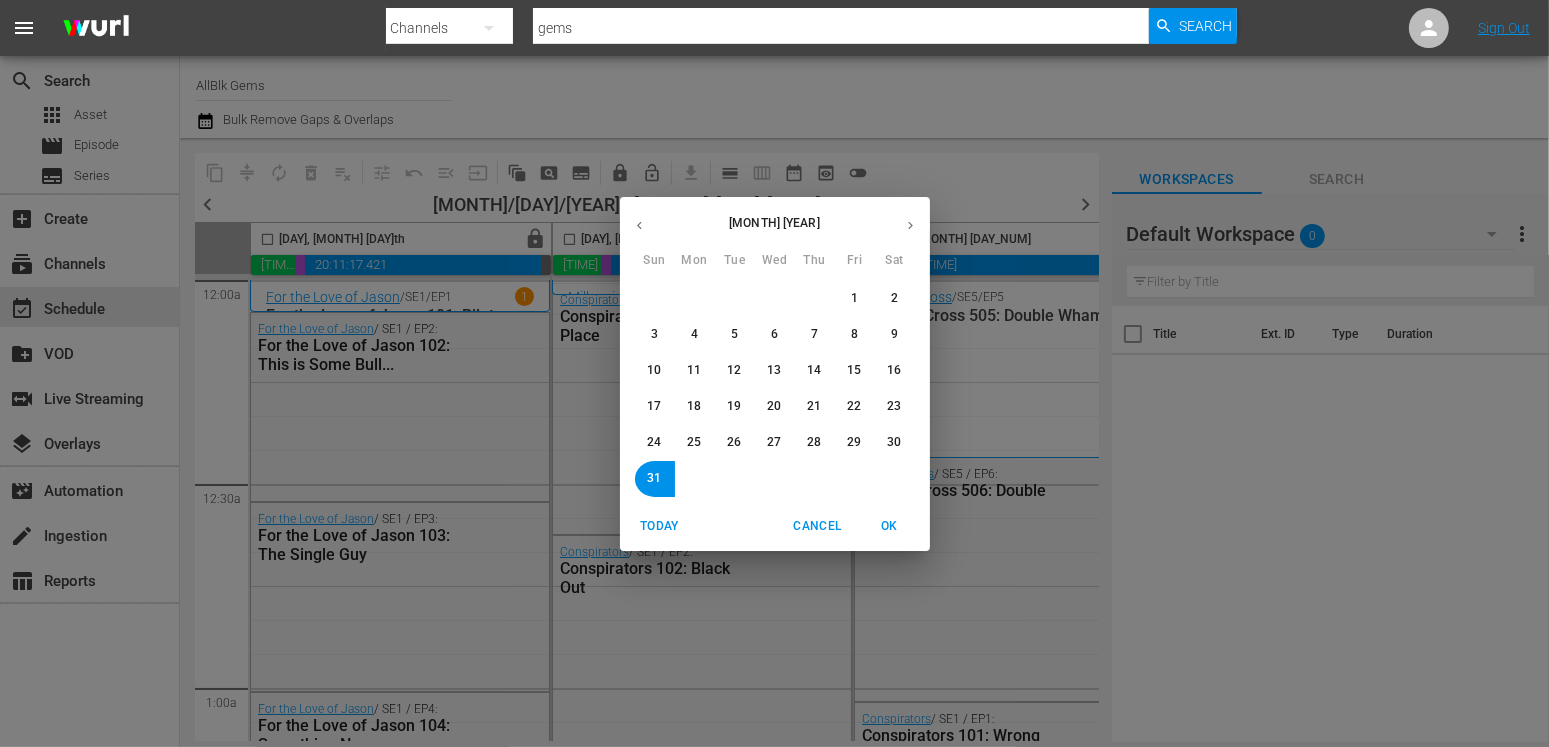 click on "1" at bounding box center (854, 298) 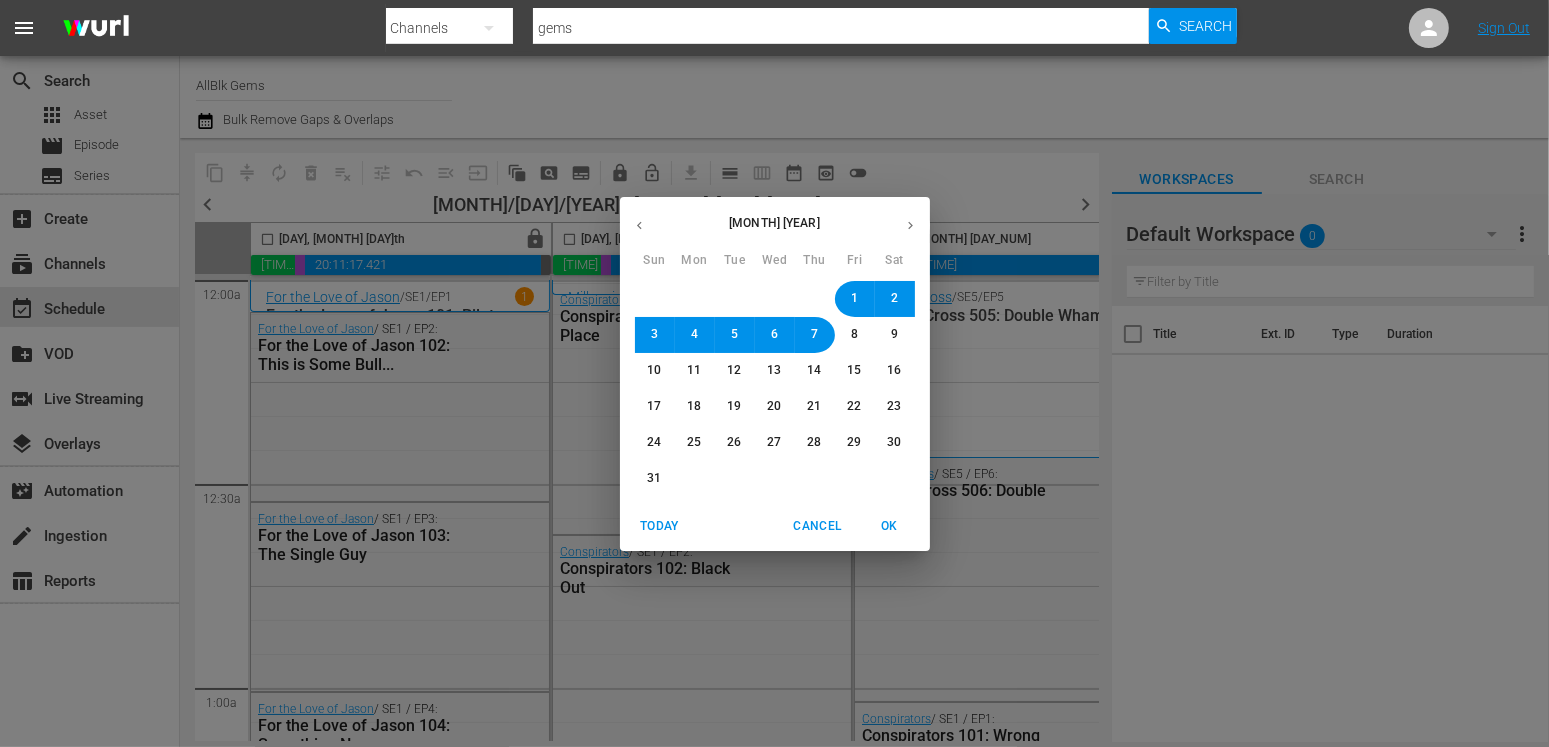 click on "1" at bounding box center [854, 298] 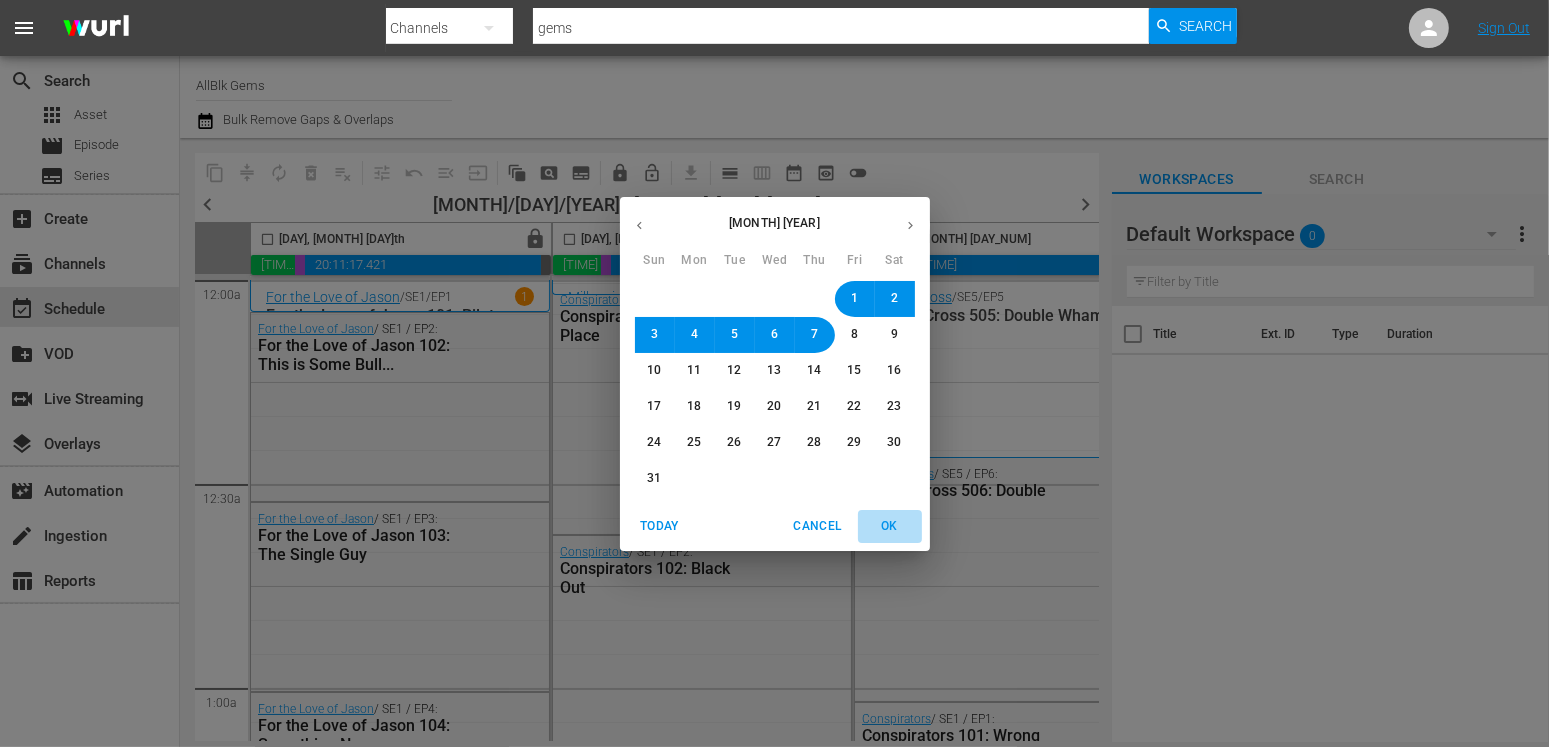 click on "OK" at bounding box center (890, 526) 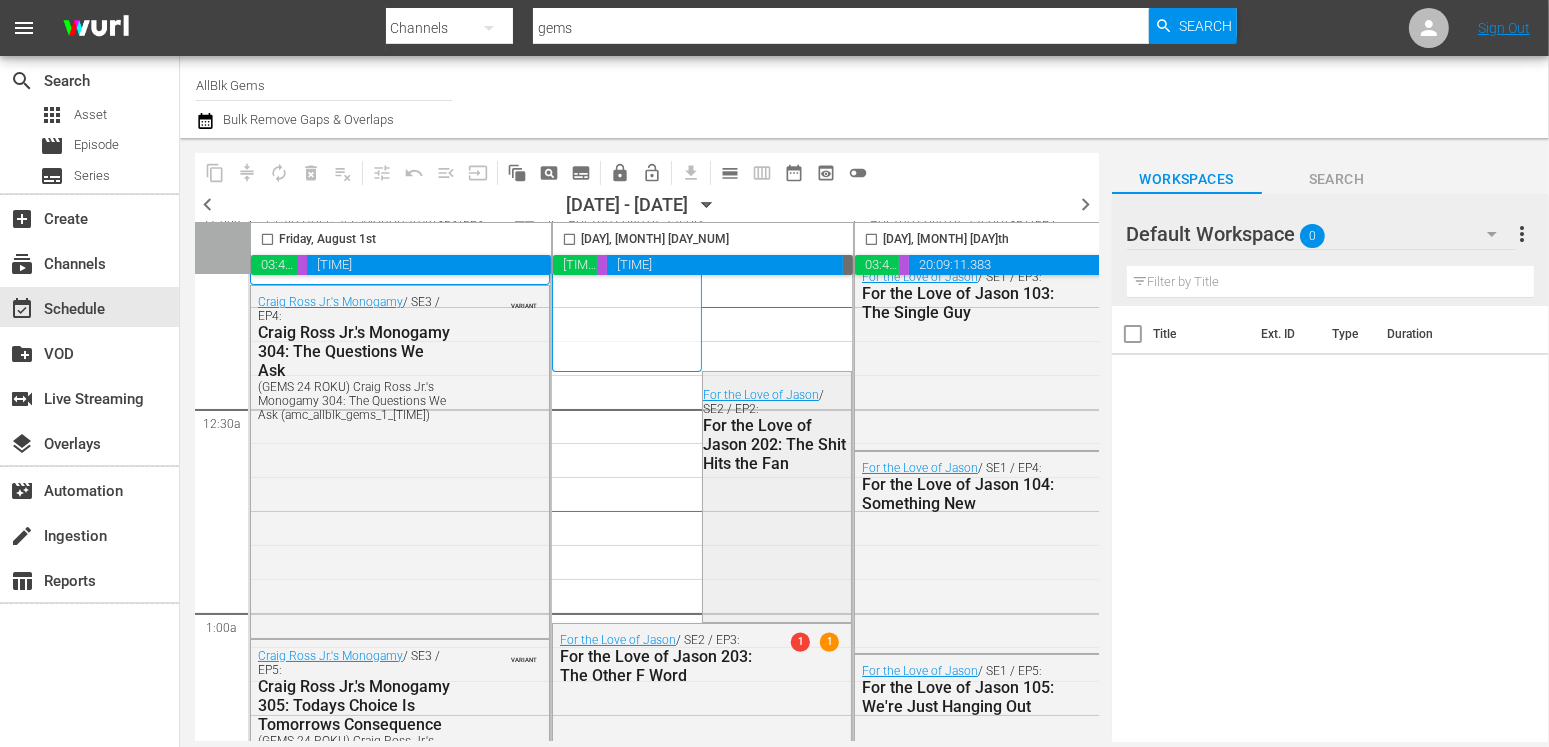 scroll, scrollTop: 0, scrollLeft: 0, axis: both 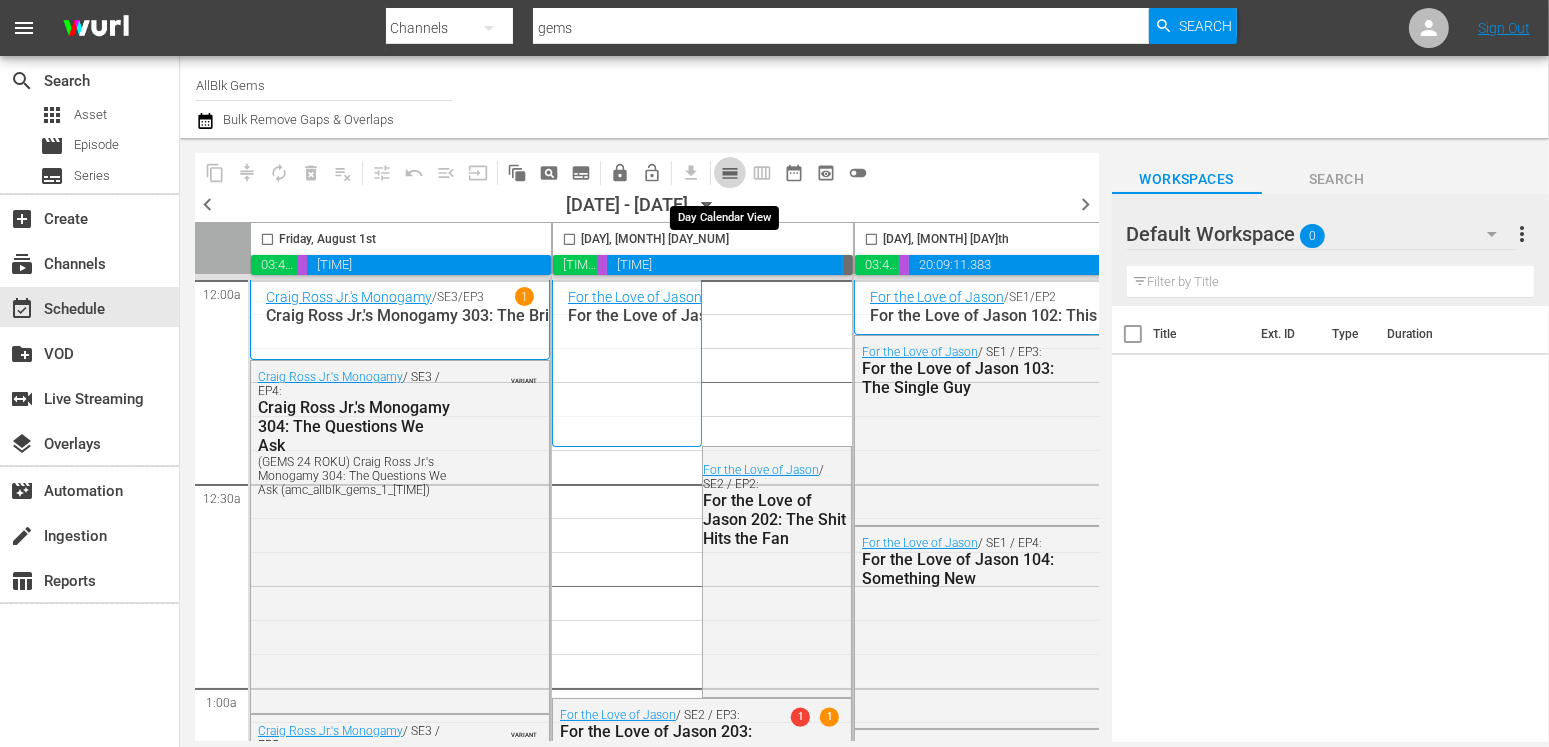 click on "calendar_view_day_outlined" at bounding box center (730, 173) 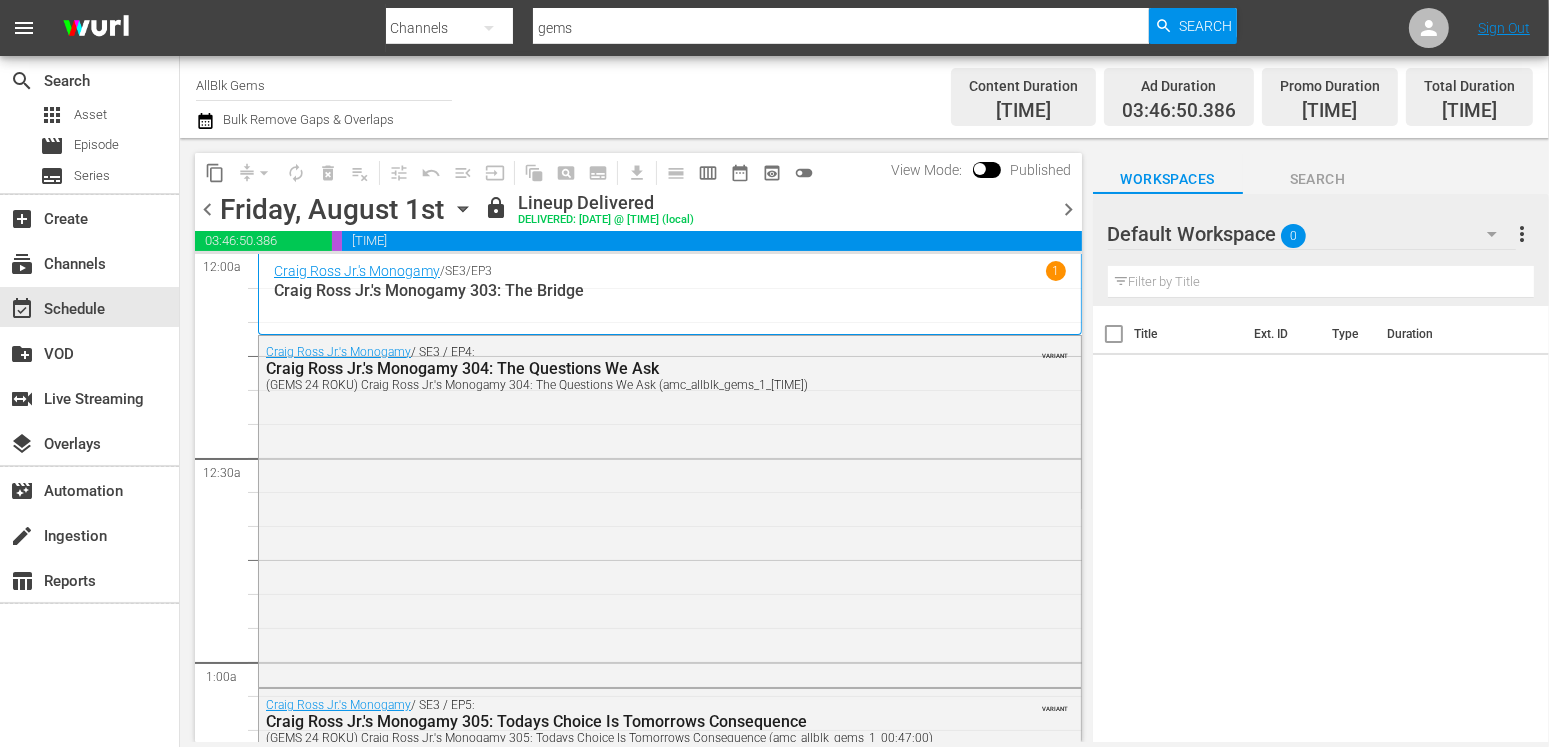 click on "chevron_right" at bounding box center [1069, 209] 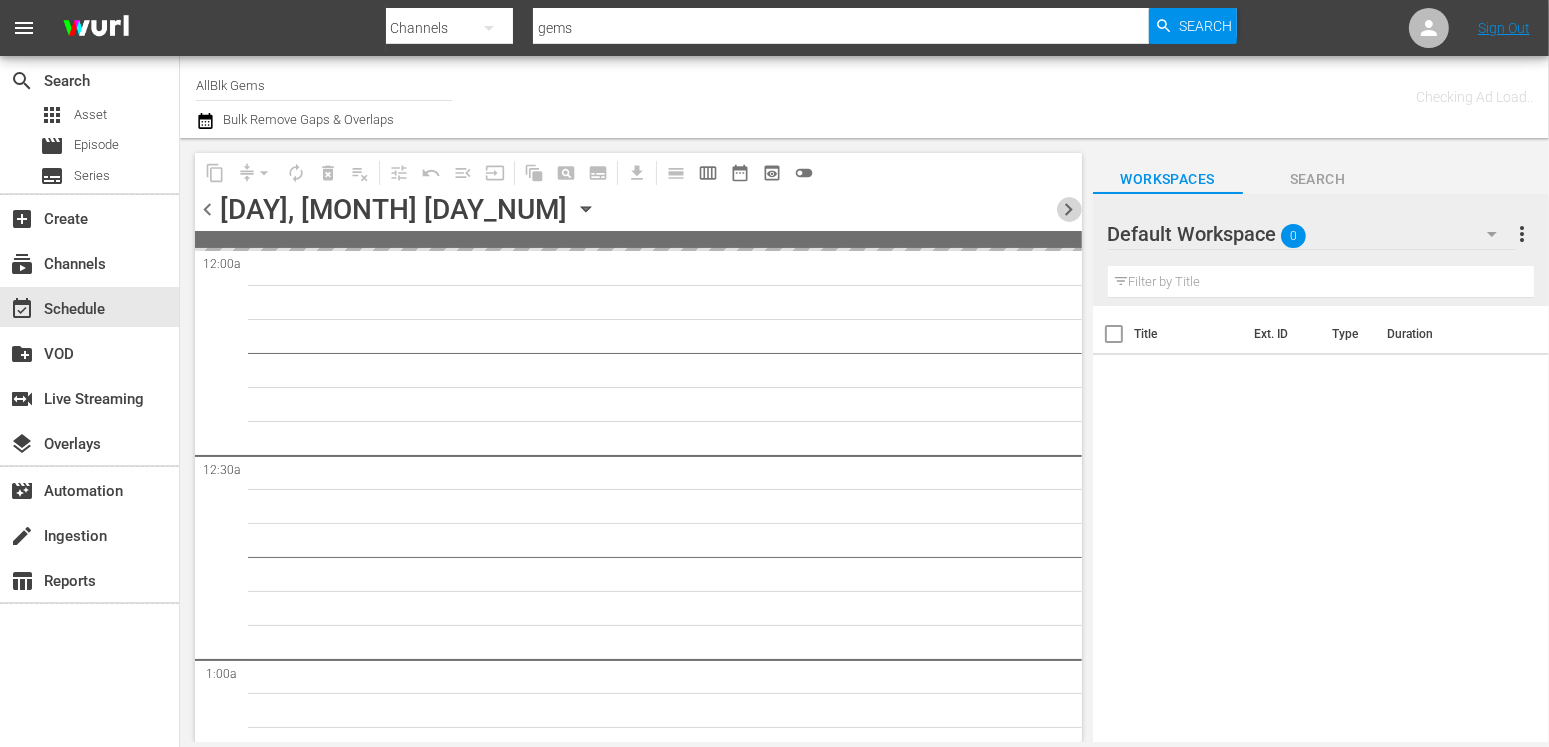 click on "chevron_right" at bounding box center (1069, 209) 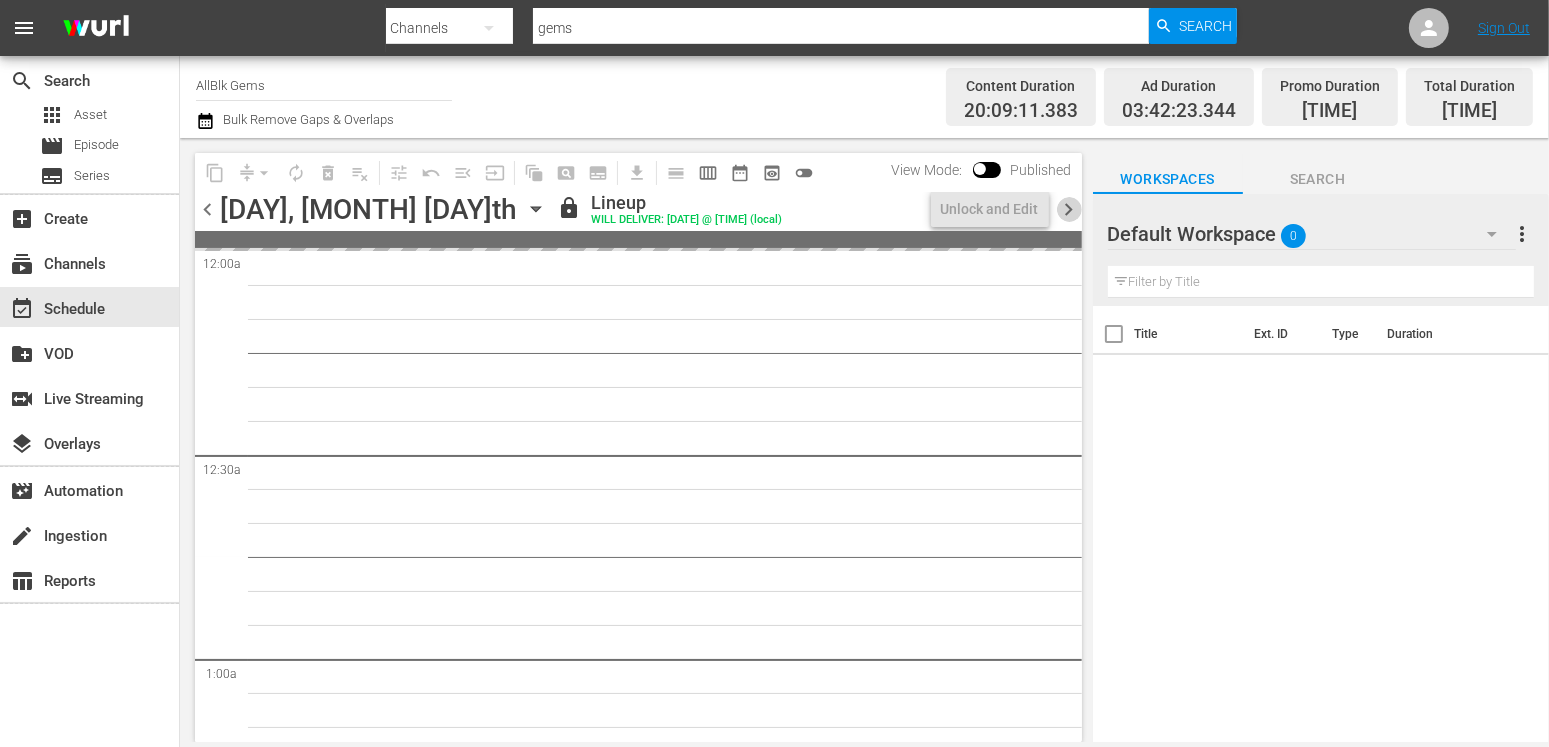 click on "chevron_right" at bounding box center [1069, 209] 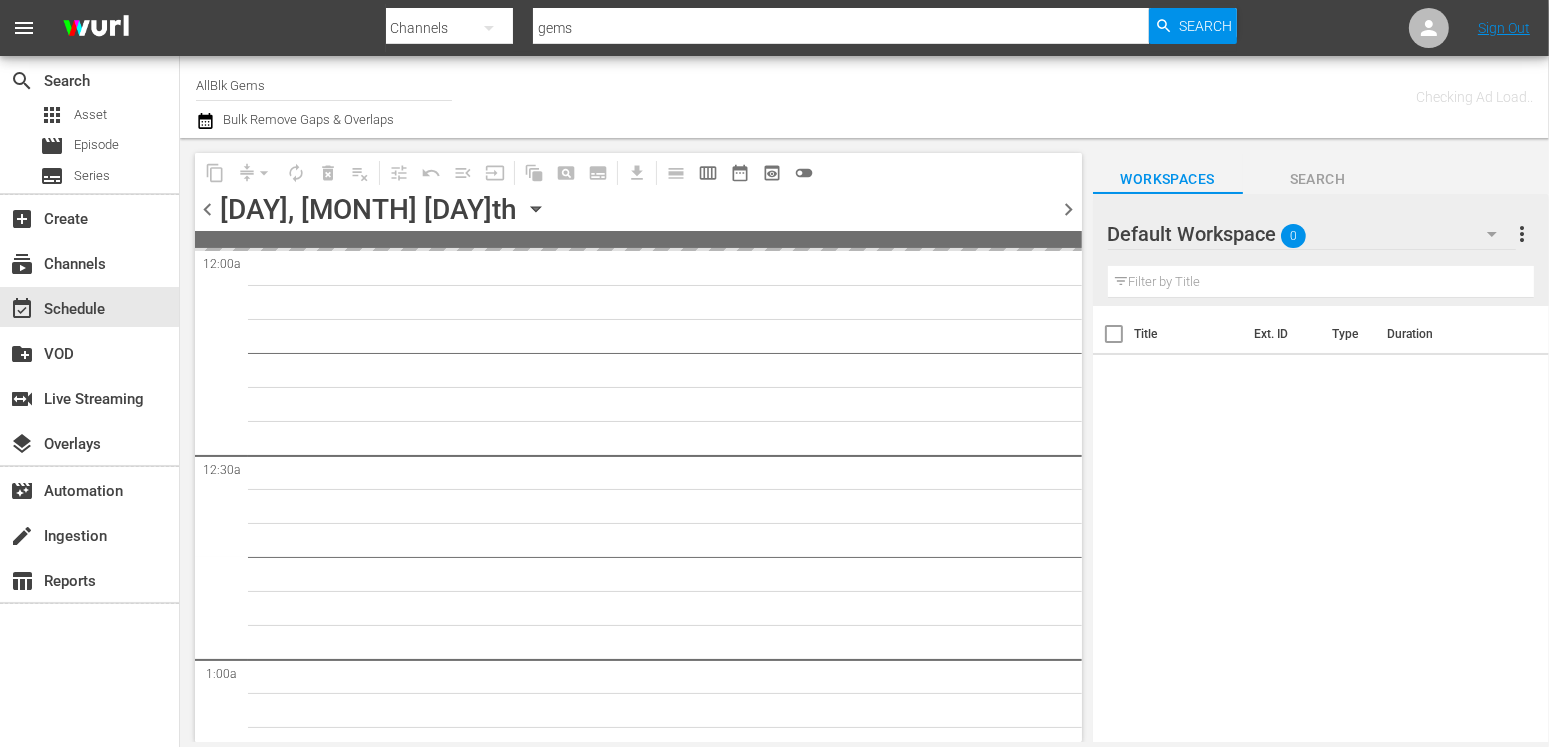 click on "chevron_right" at bounding box center (1069, 209) 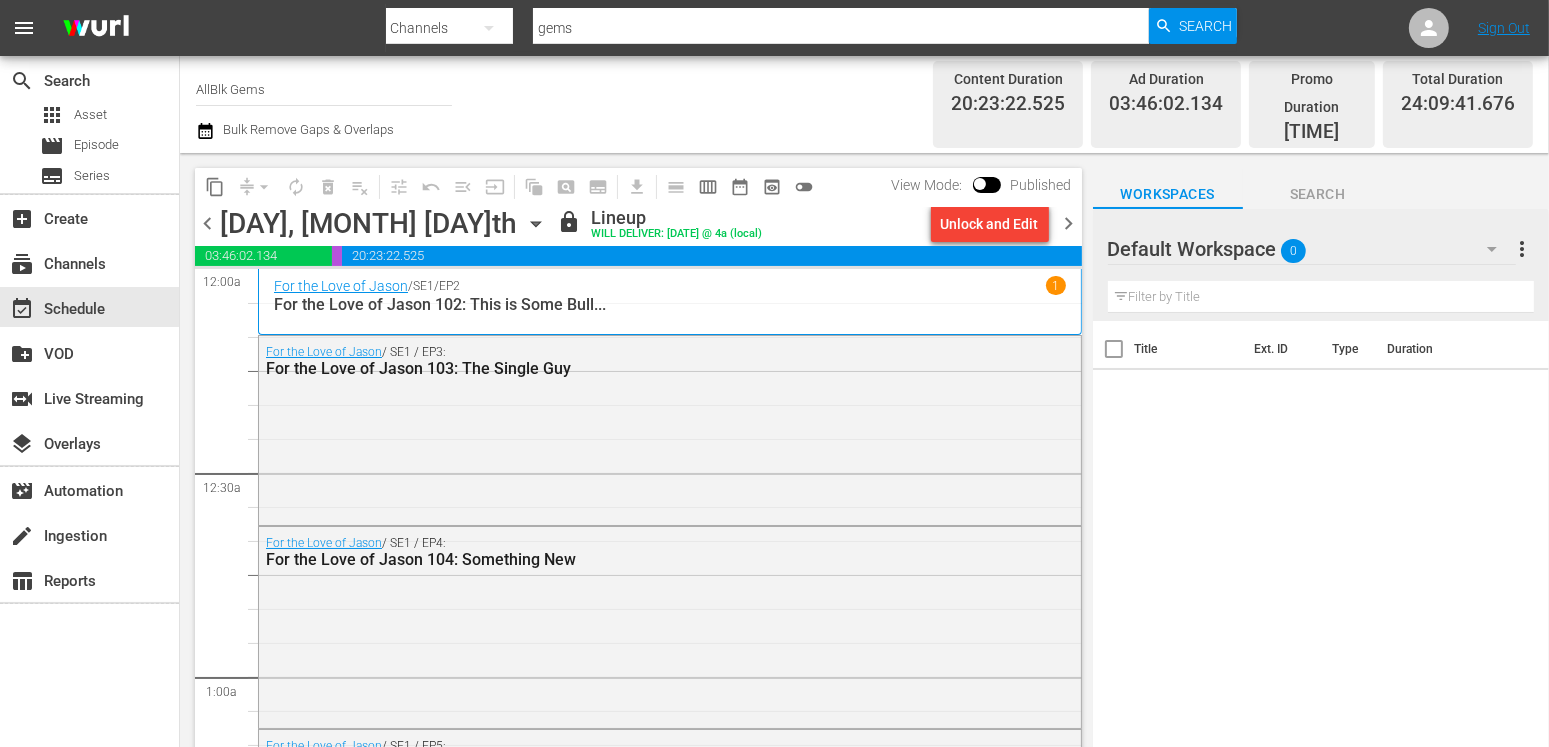 click on "chevron_right" at bounding box center [1069, 223] 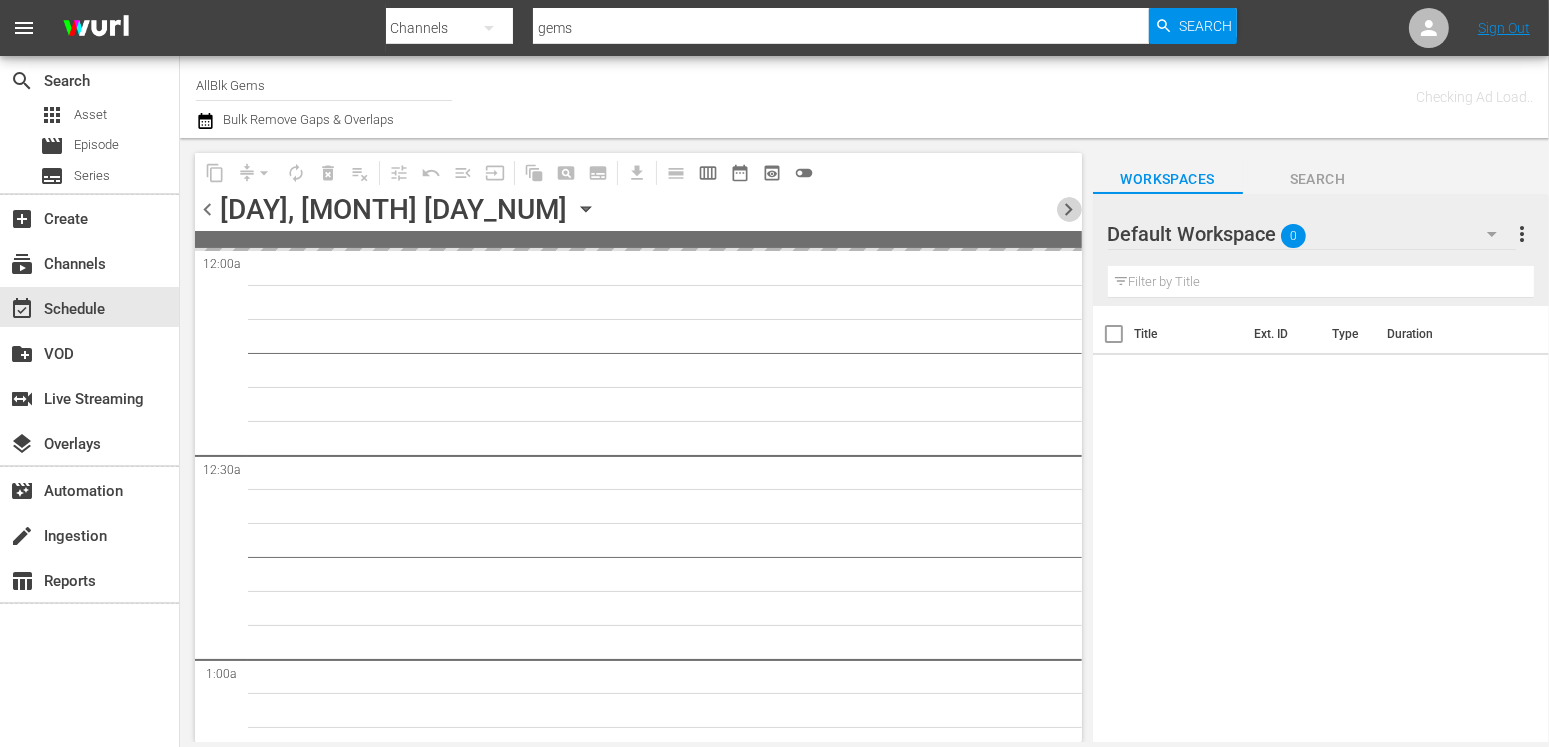 click on "chevron_right" at bounding box center (1069, 209) 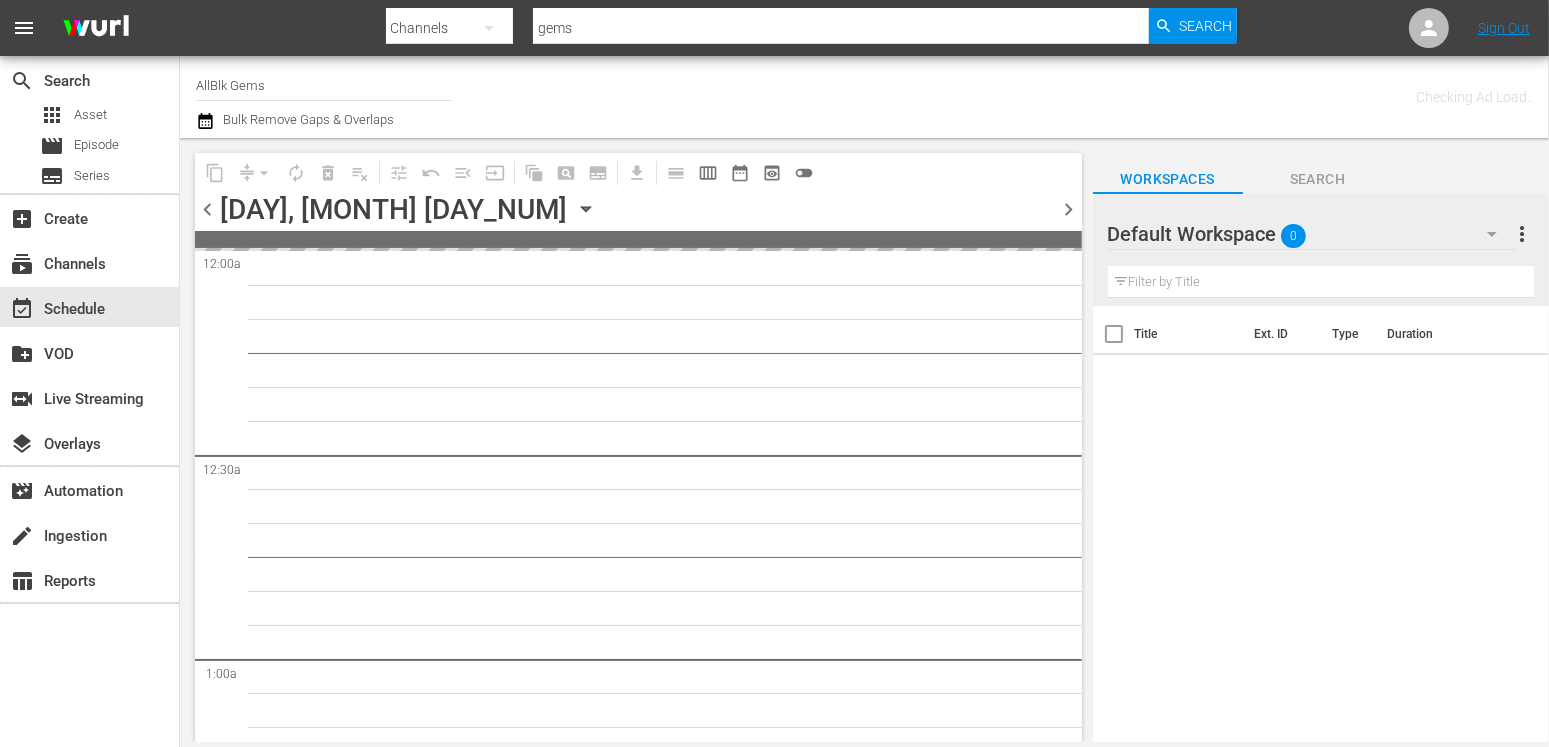 click on "chevron_right" at bounding box center (1069, 209) 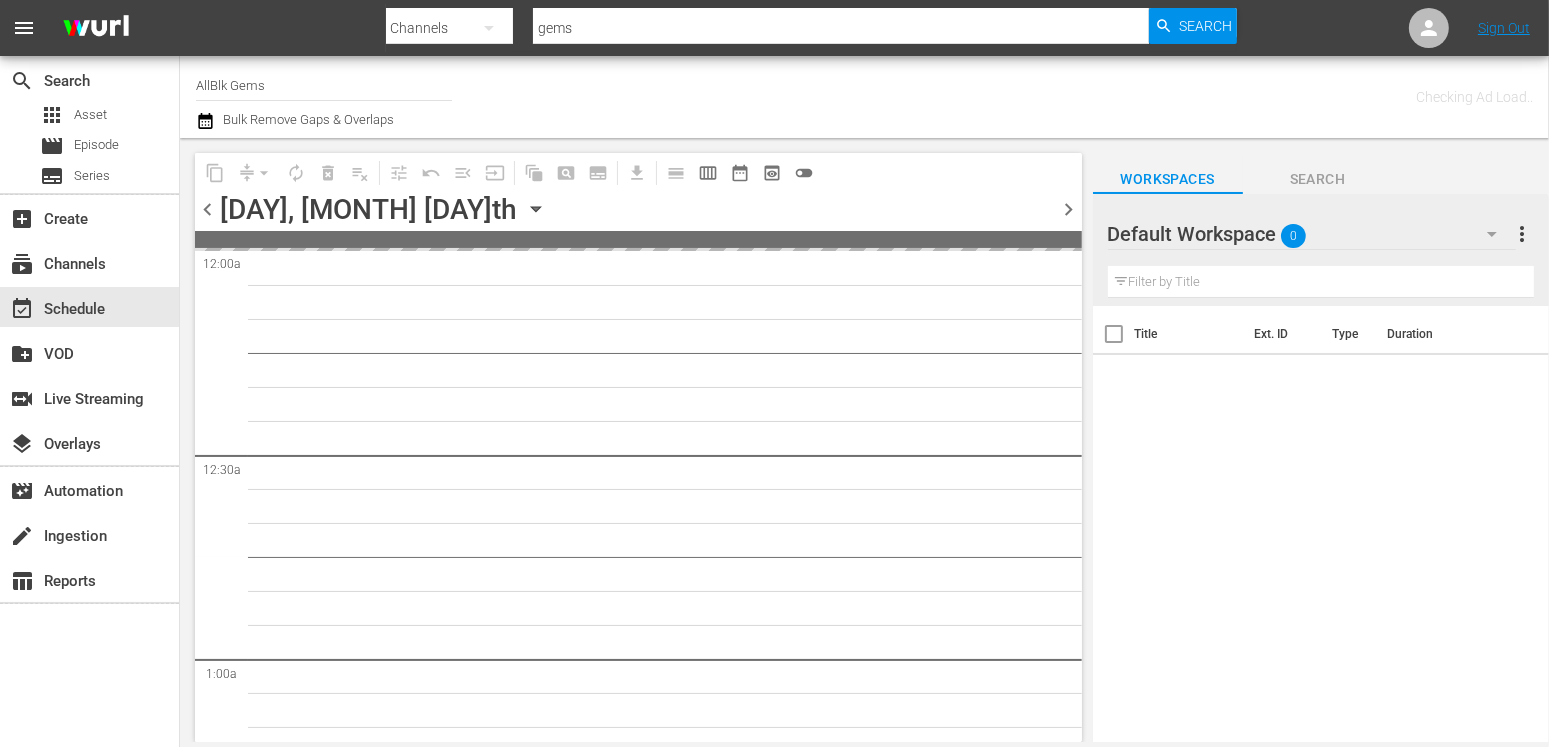 click on "chevron_right" at bounding box center [1069, 209] 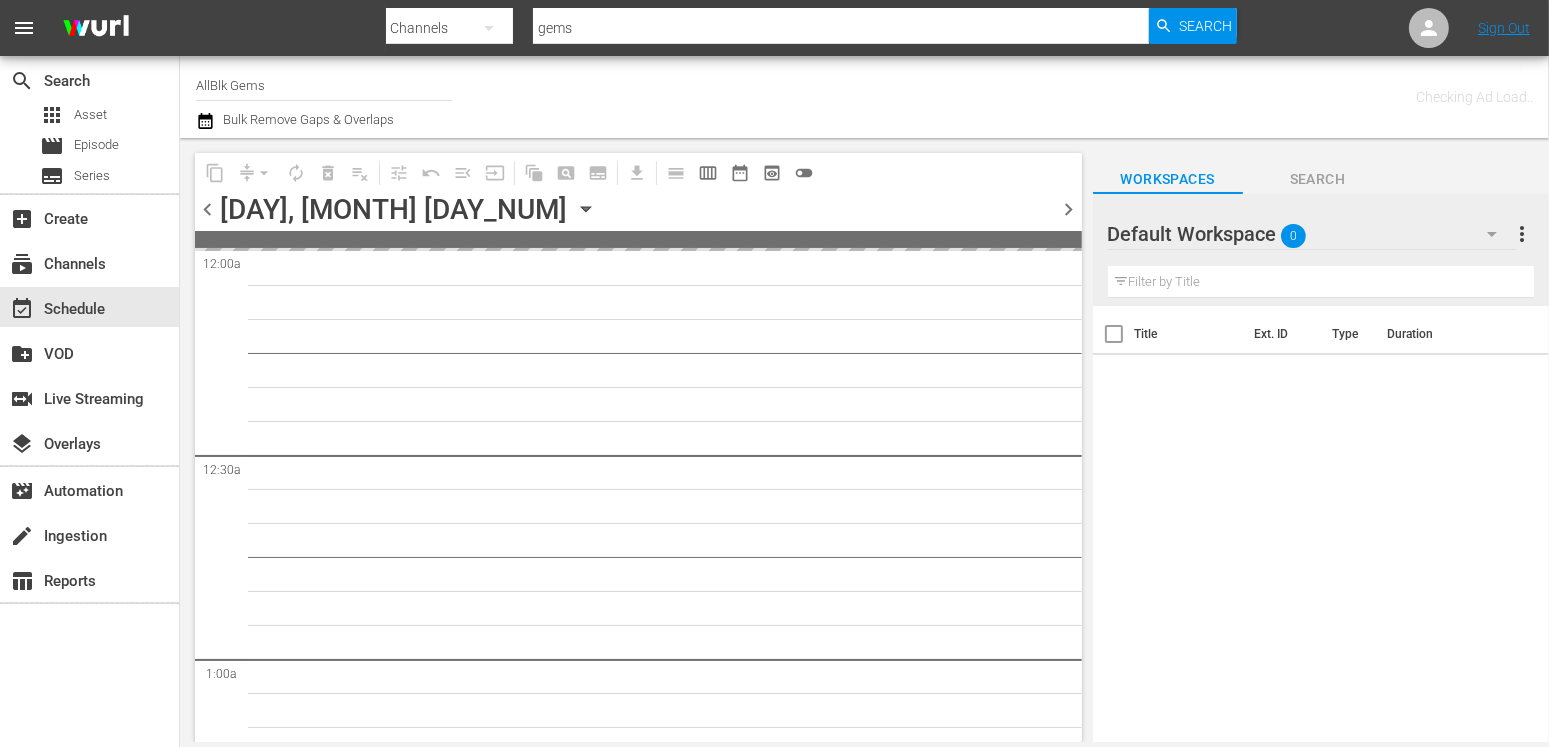 click on "chevron_right" at bounding box center [1069, 209] 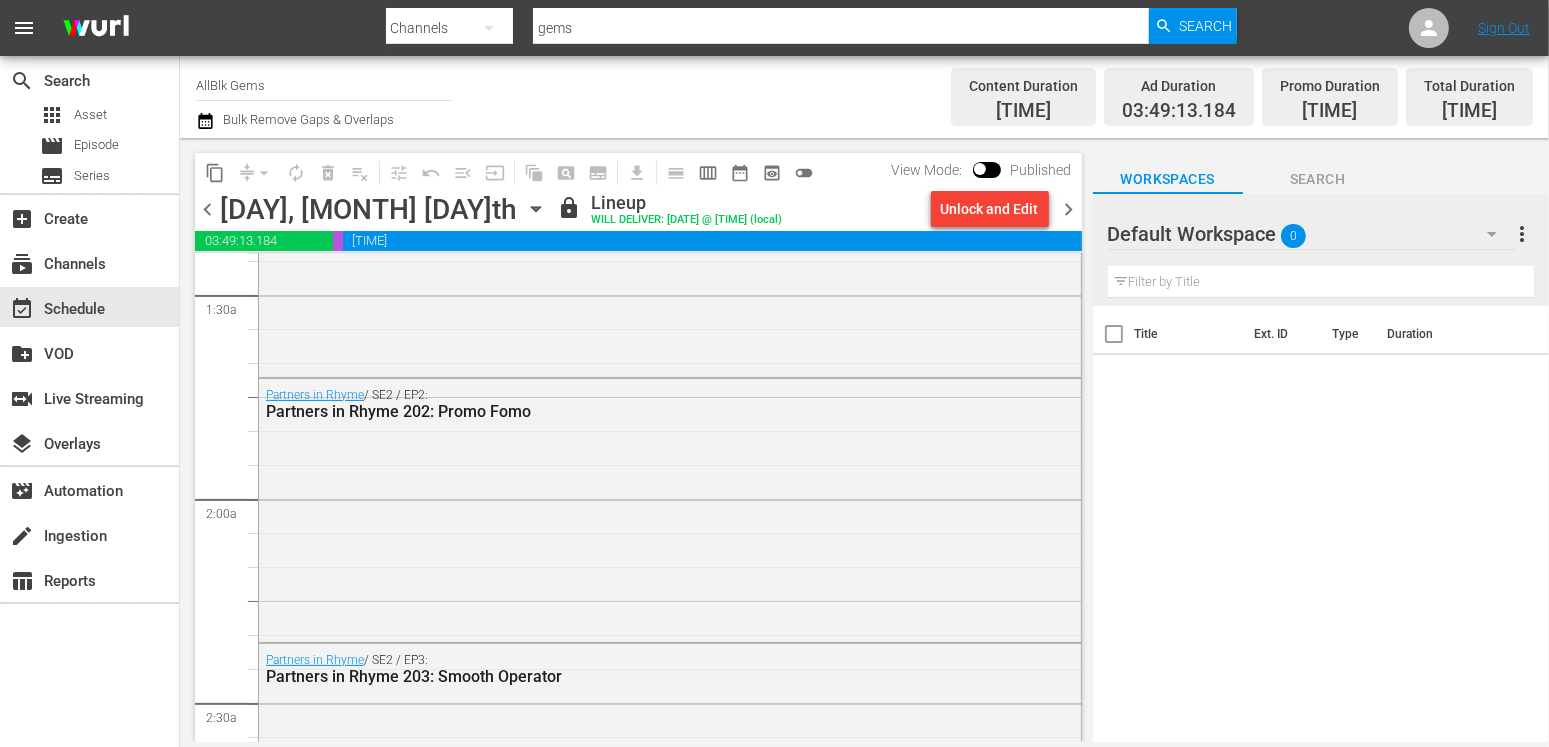 scroll, scrollTop: 0, scrollLeft: 0, axis: both 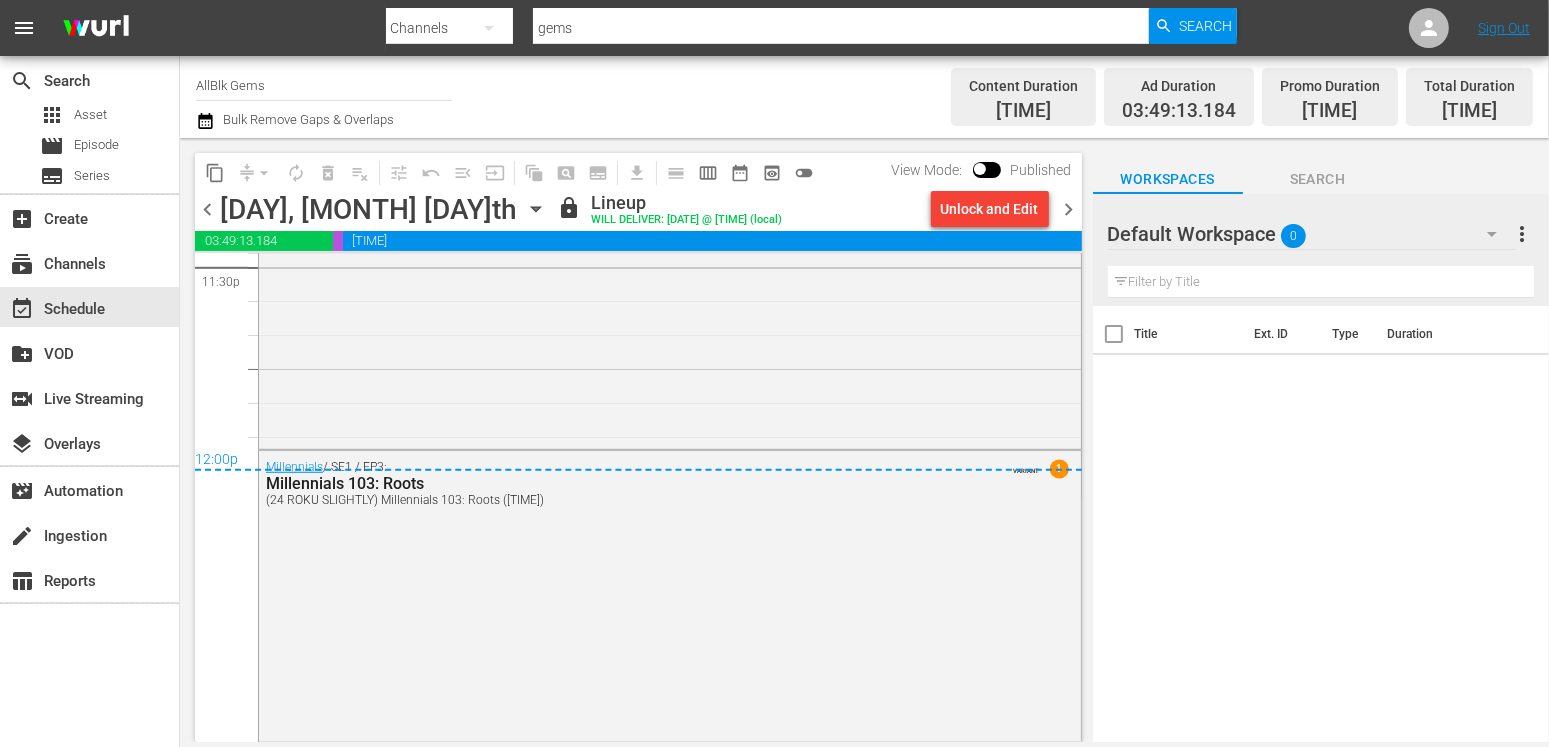 click on "chevron_right" at bounding box center [1069, 209] 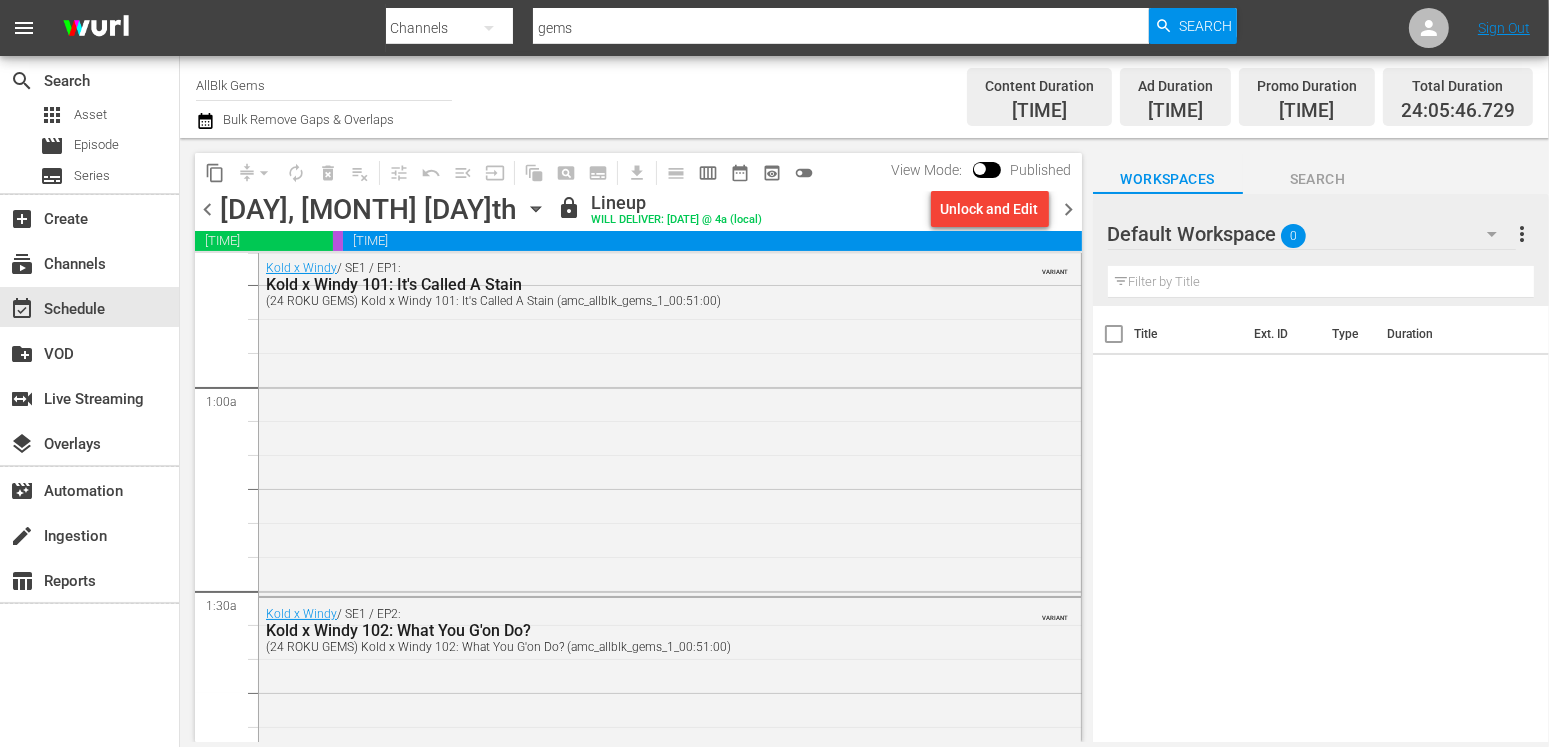 scroll, scrollTop: 0, scrollLeft: 0, axis: both 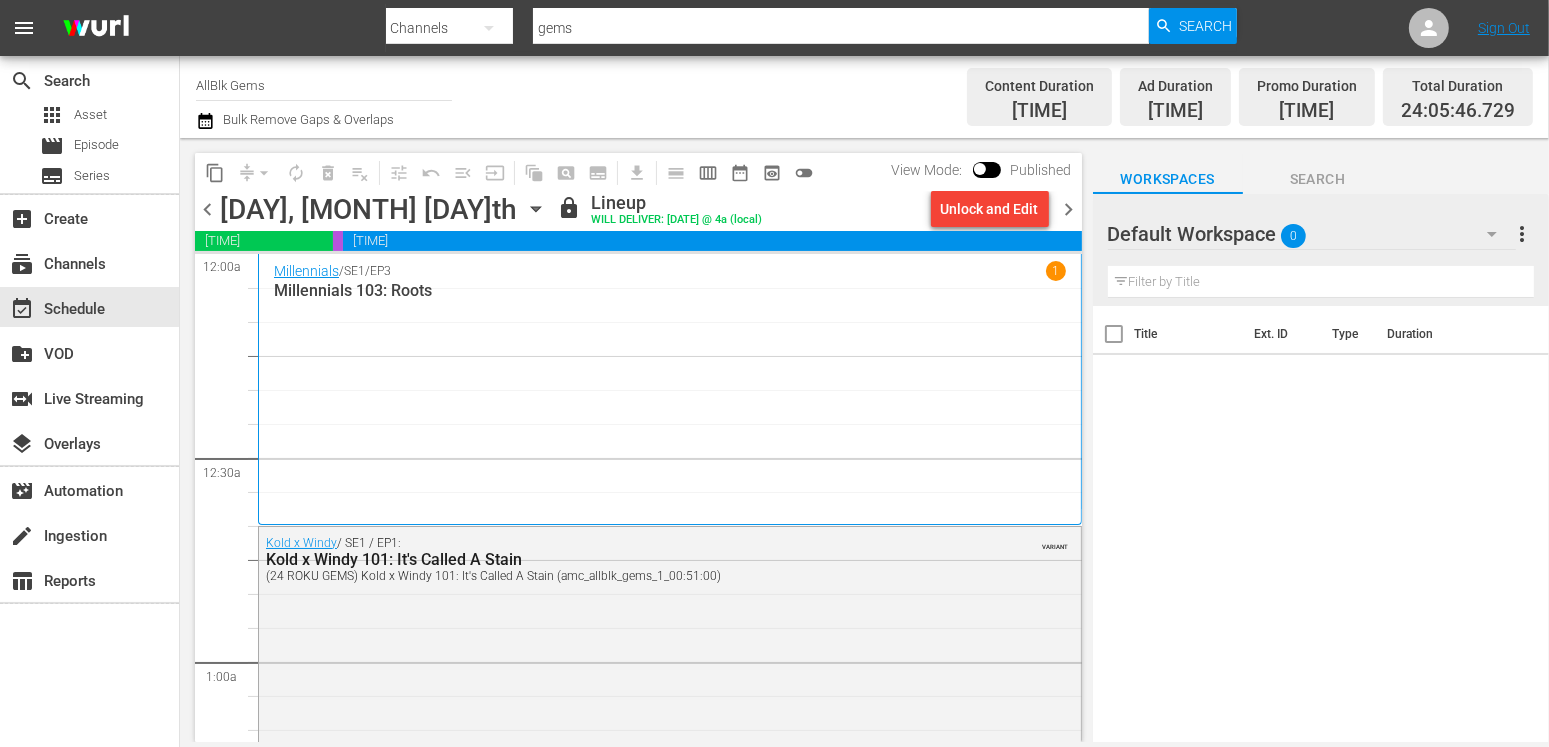 click on "chevron_right" at bounding box center (1069, 209) 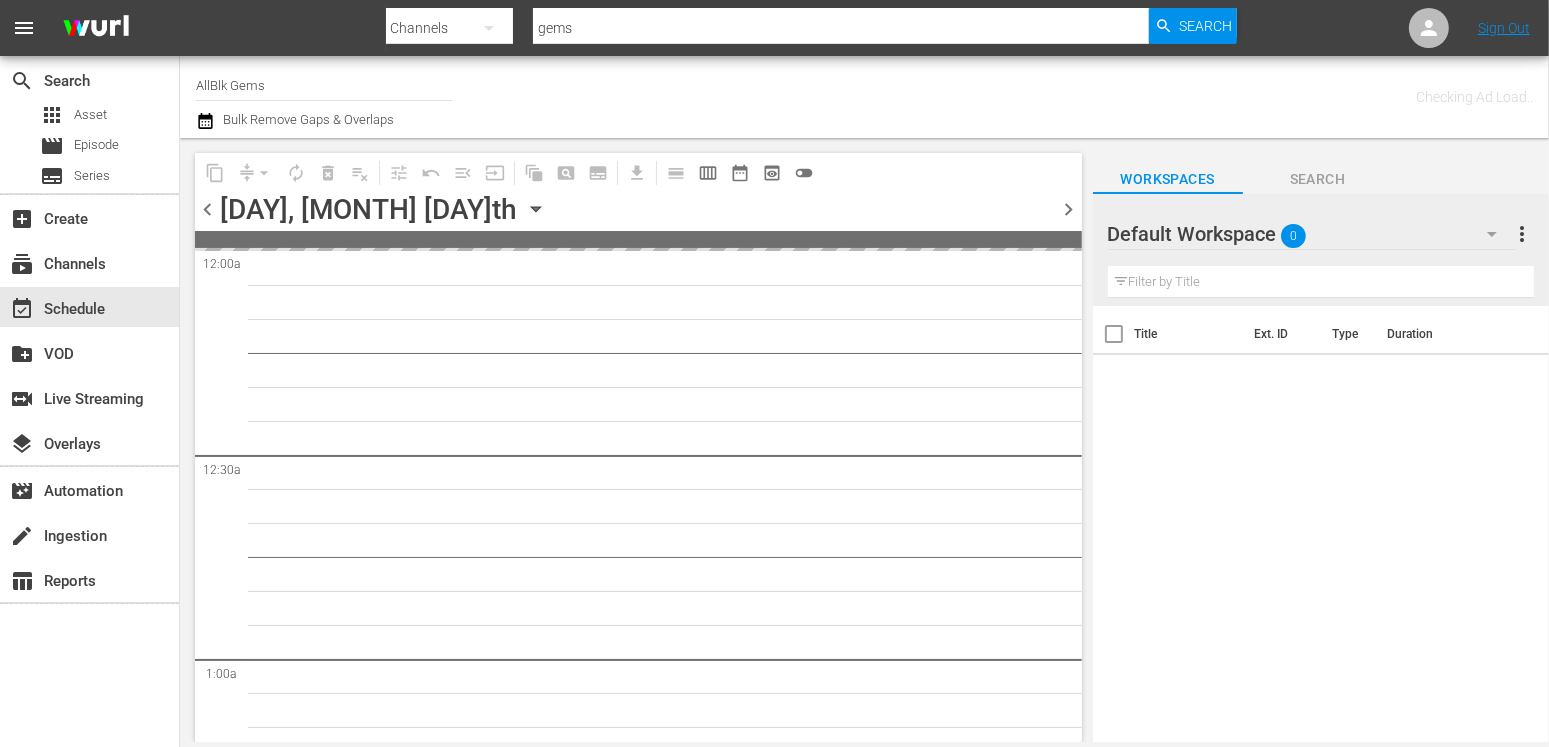 click on "chevron_right" at bounding box center [1069, 209] 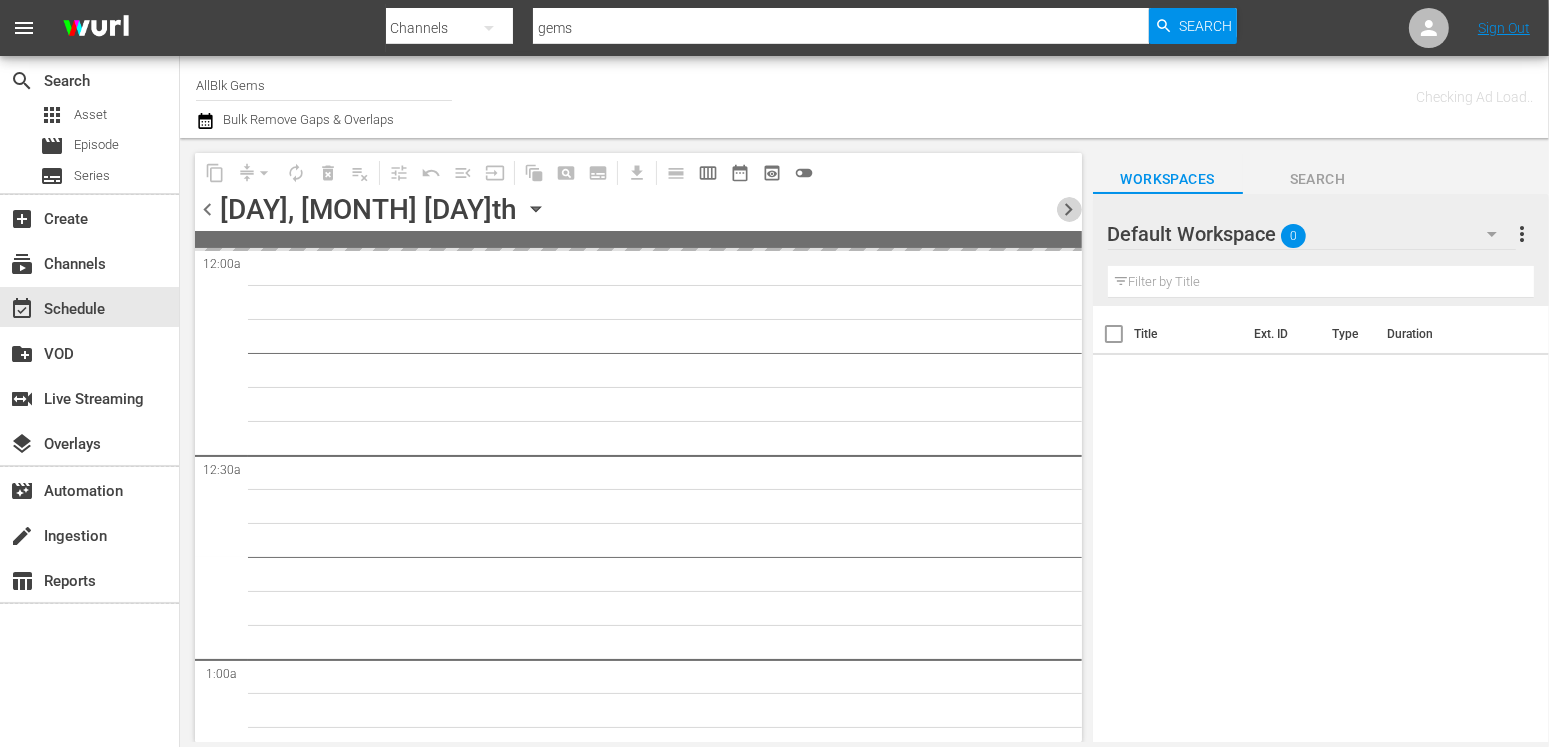 click on "chevron_right" at bounding box center (1069, 209) 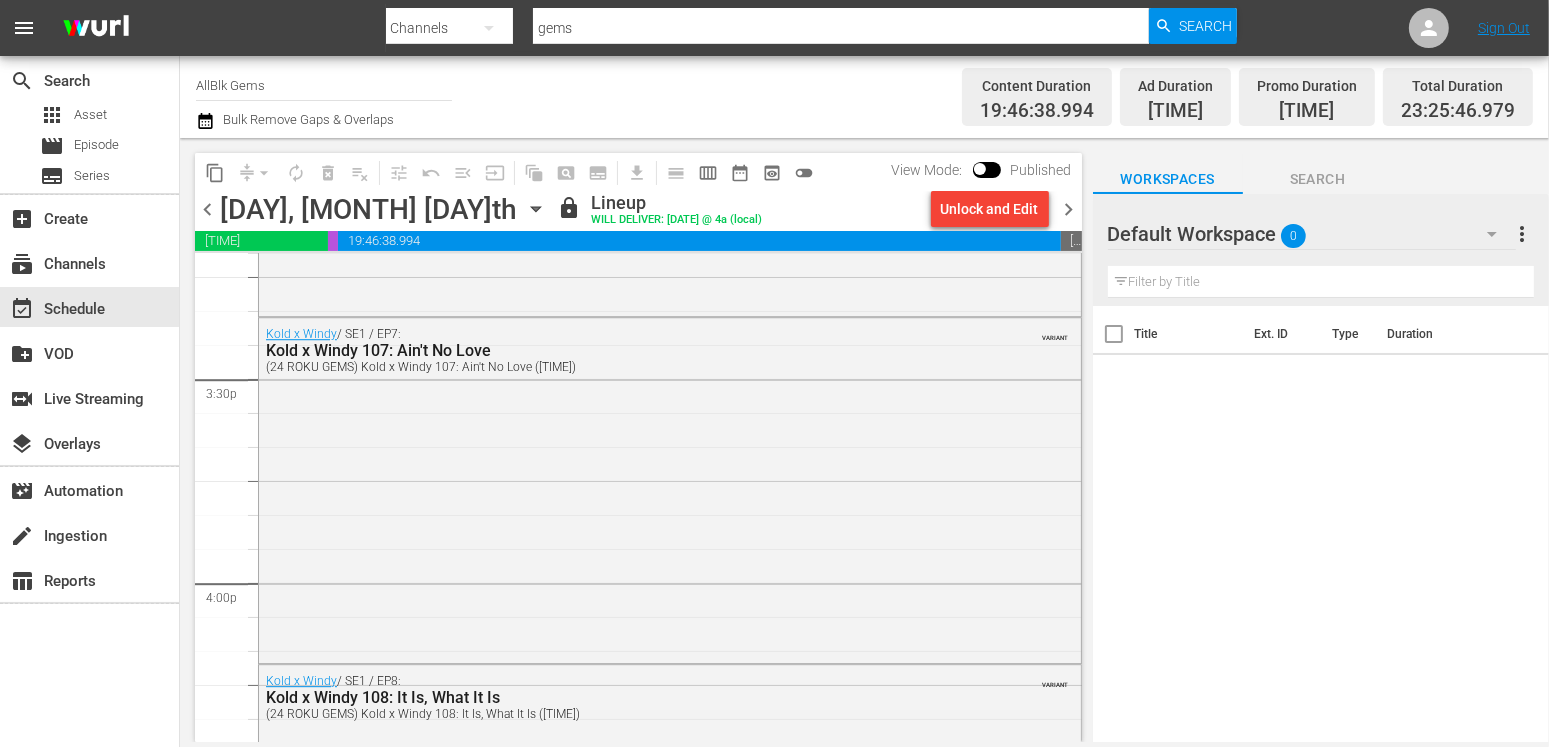 scroll, scrollTop: 9337, scrollLeft: 0, axis: vertical 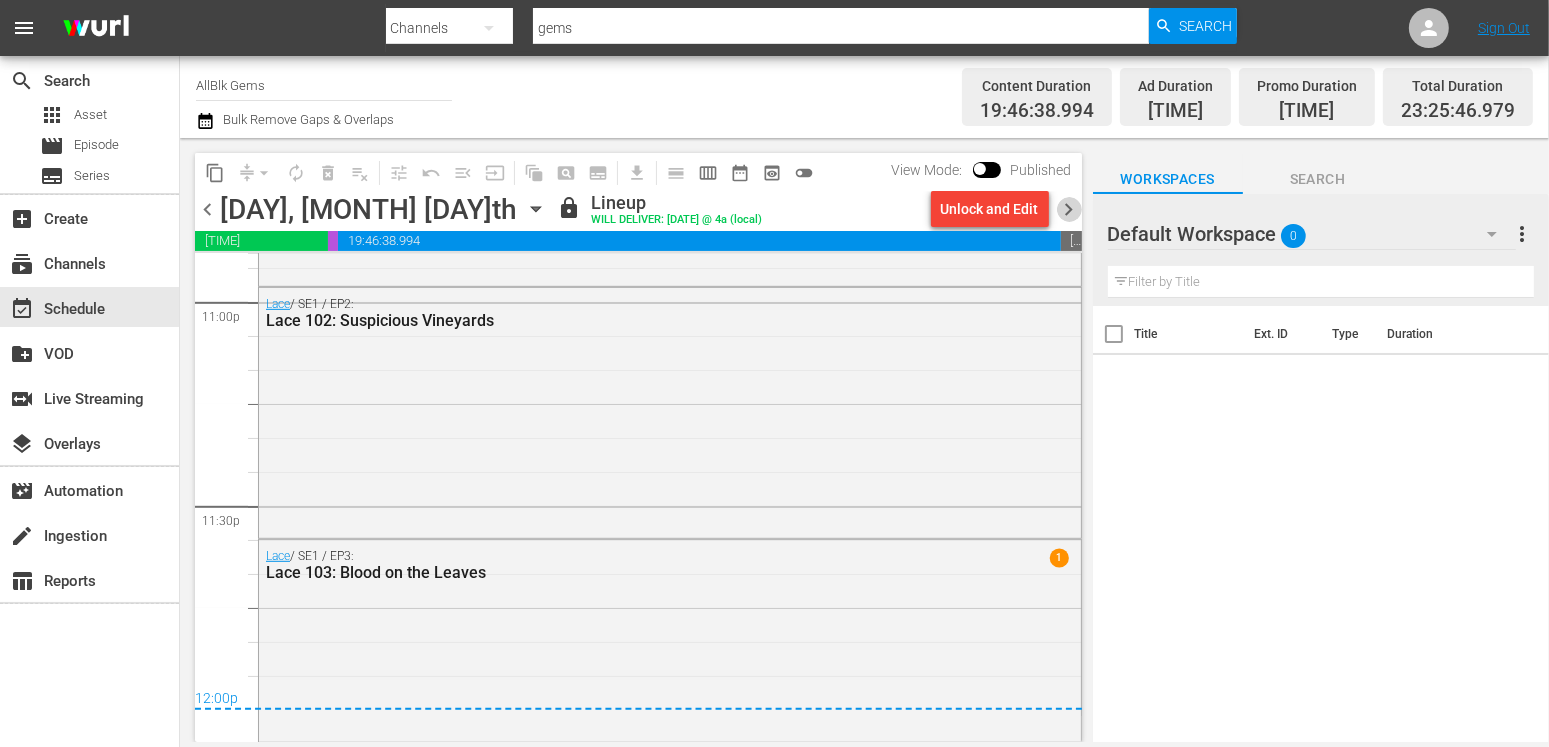click on "chevron_right" at bounding box center [1069, 209] 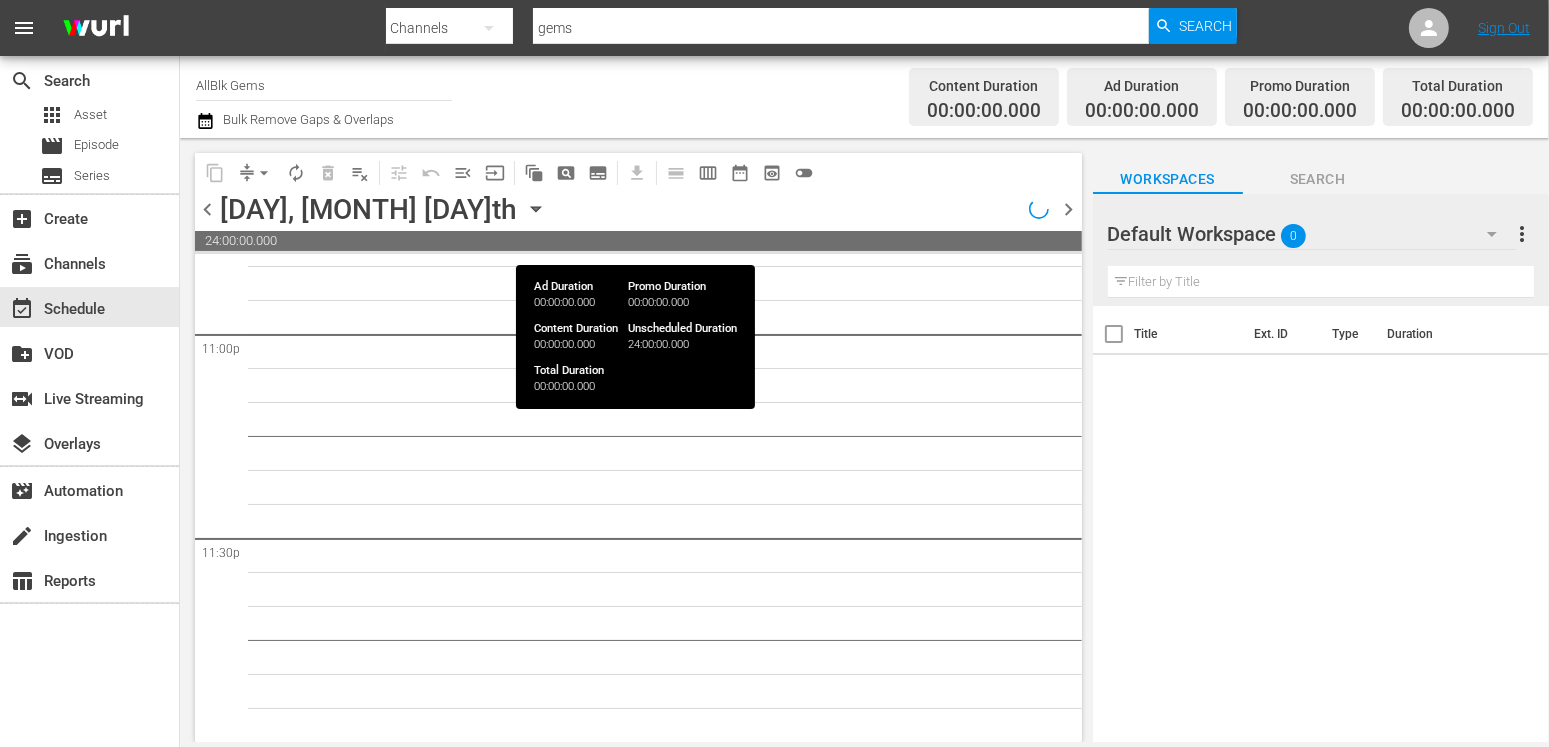 scroll, scrollTop: 9304, scrollLeft: 0, axis: vertical 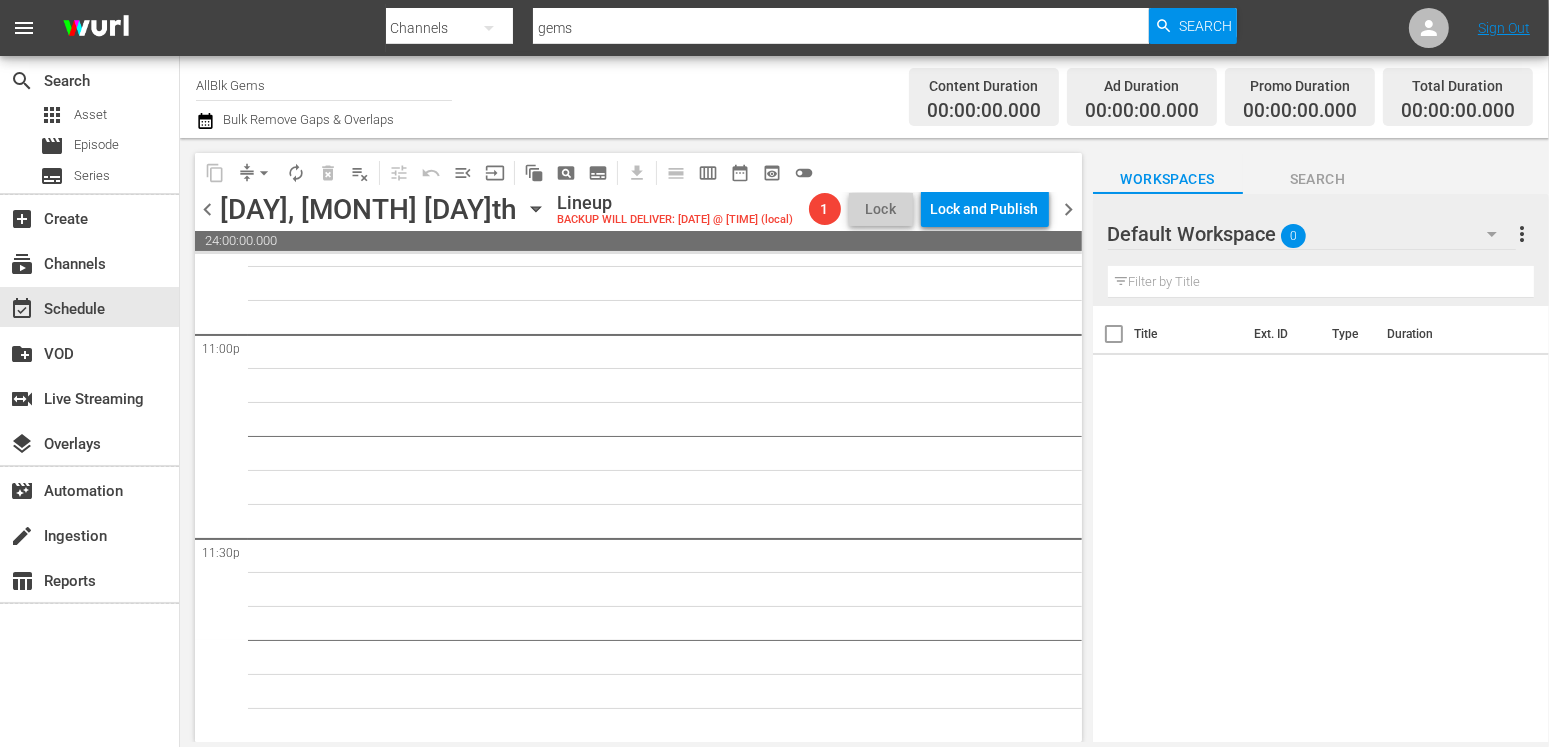 click on "chevron_left" at bounding box center (207, 209) 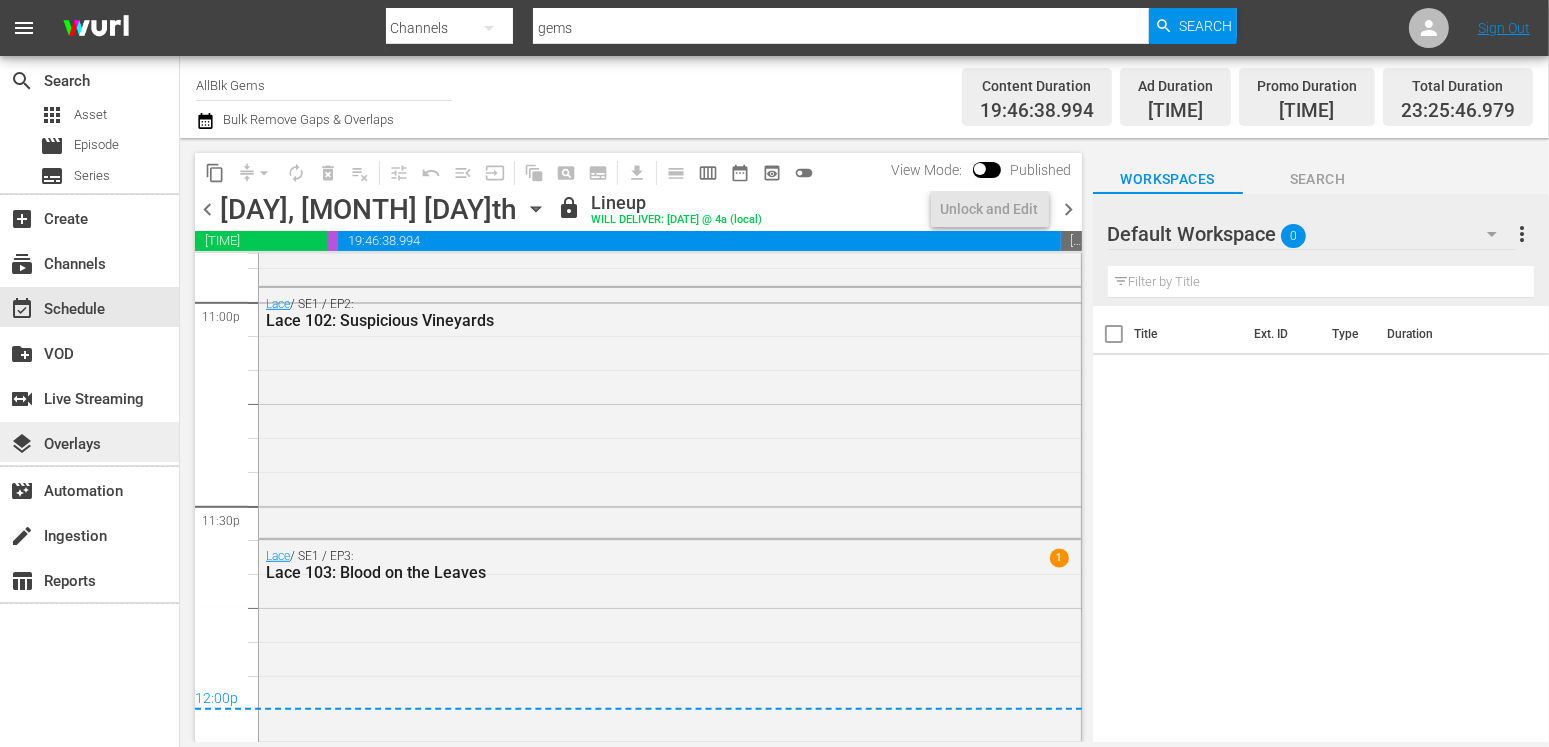 scroll, scrollTop: 9337, scrollLeft: 0, axis: vertical 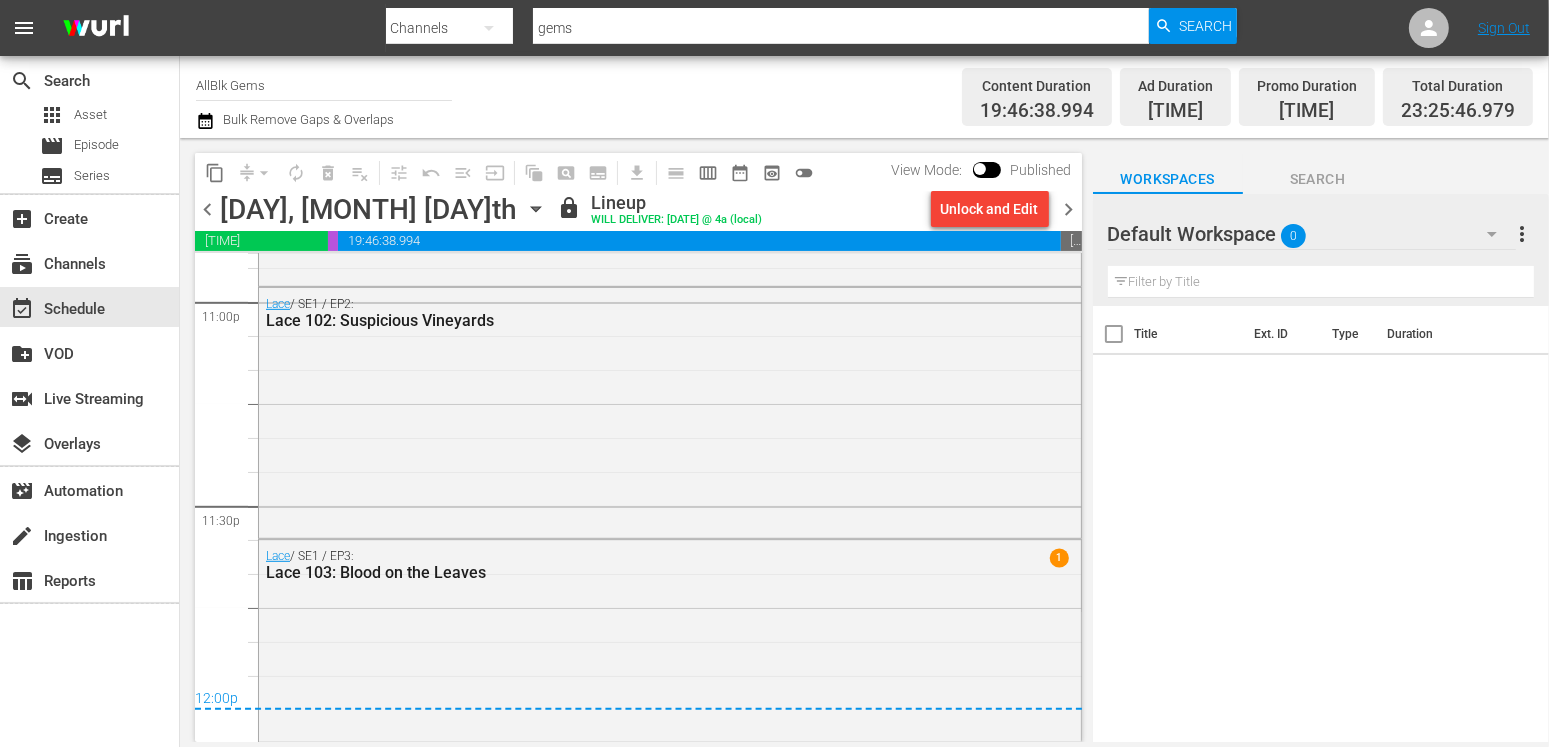click on "chevron_right" at bounding box center (1069, 209) 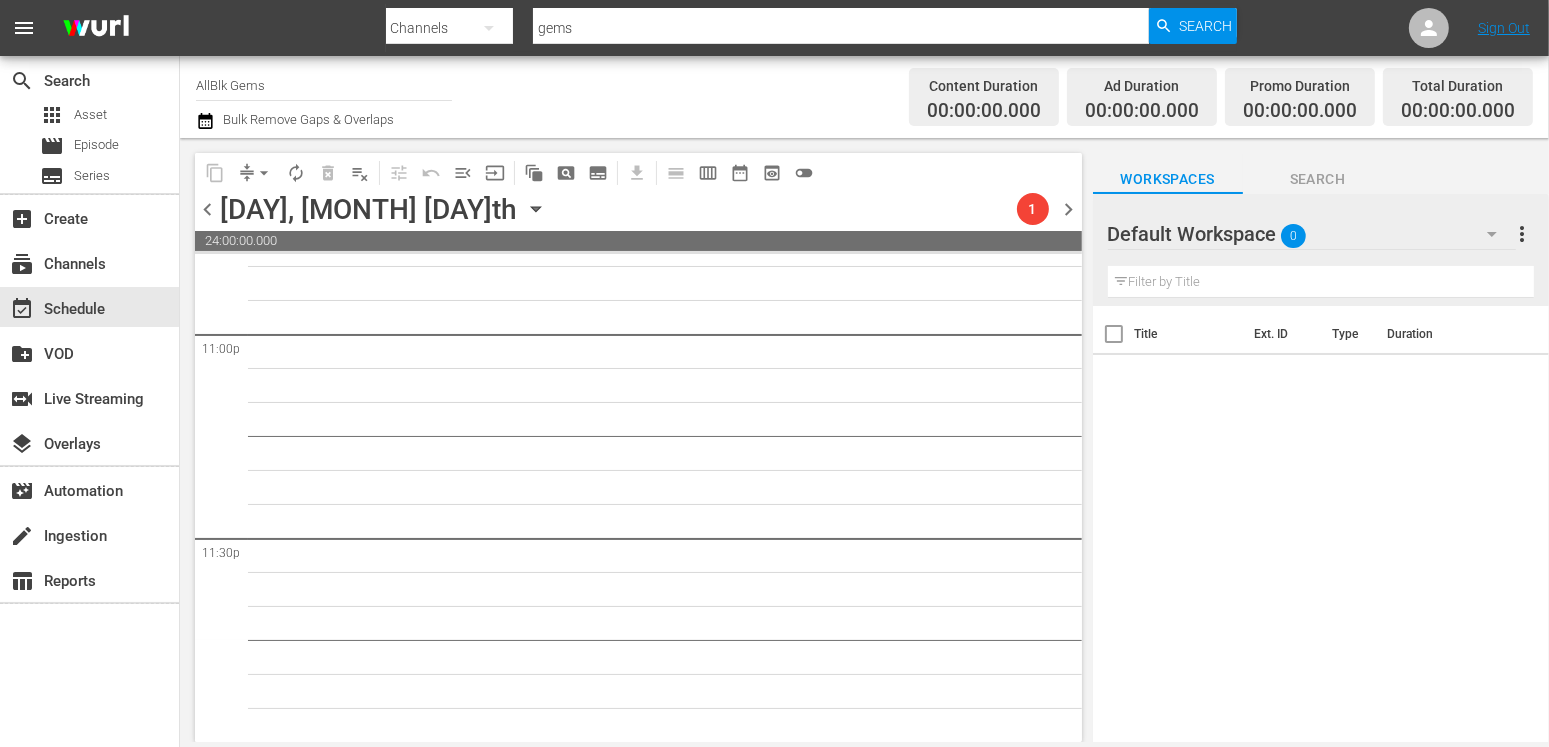 scroll, scrollTop: 9304, scrollLeft: 0, axis: vertical 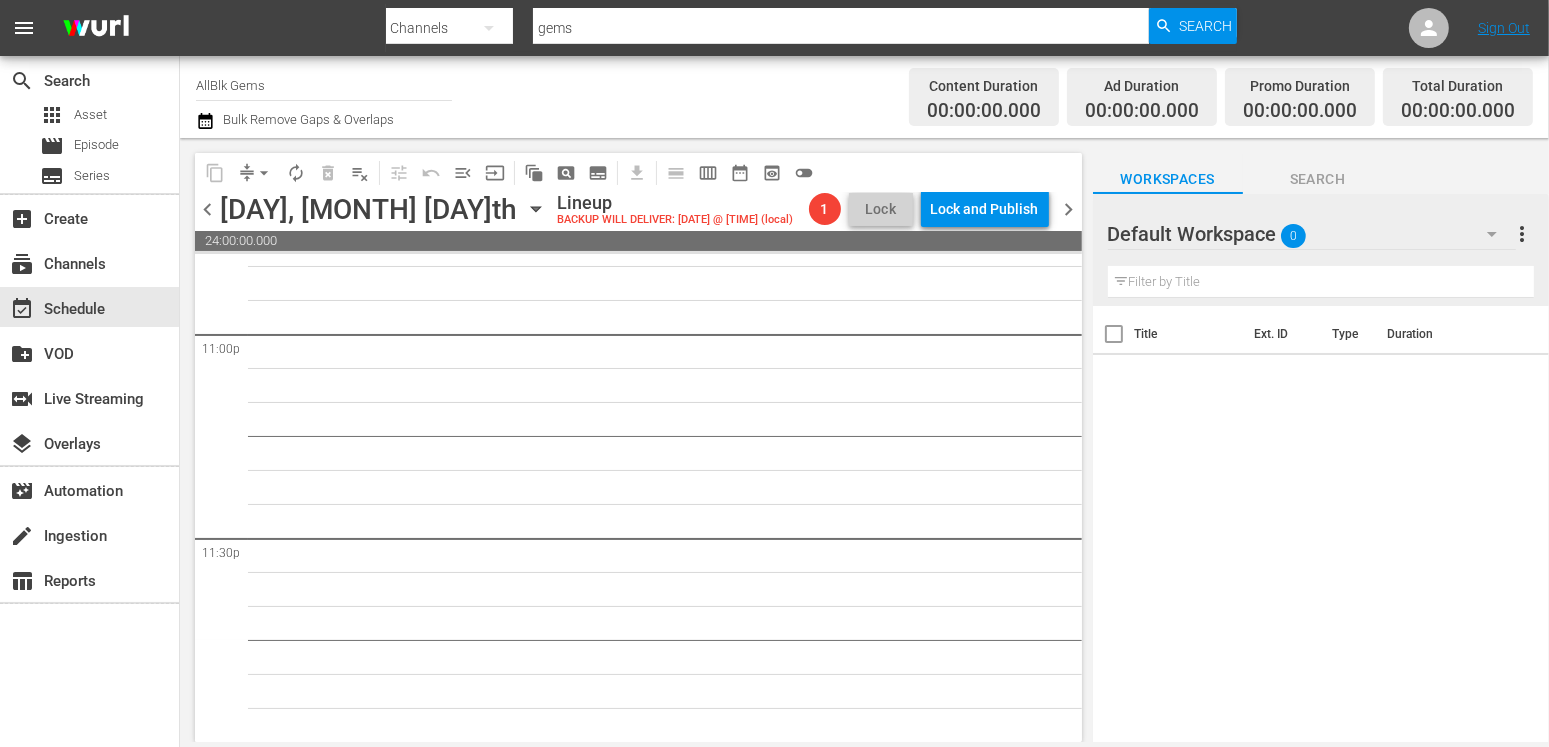 drag, startPoint x: 1316, startPoint y: 27, endPoint x: 1254, endPoint y: 24, distance: 62.072536 